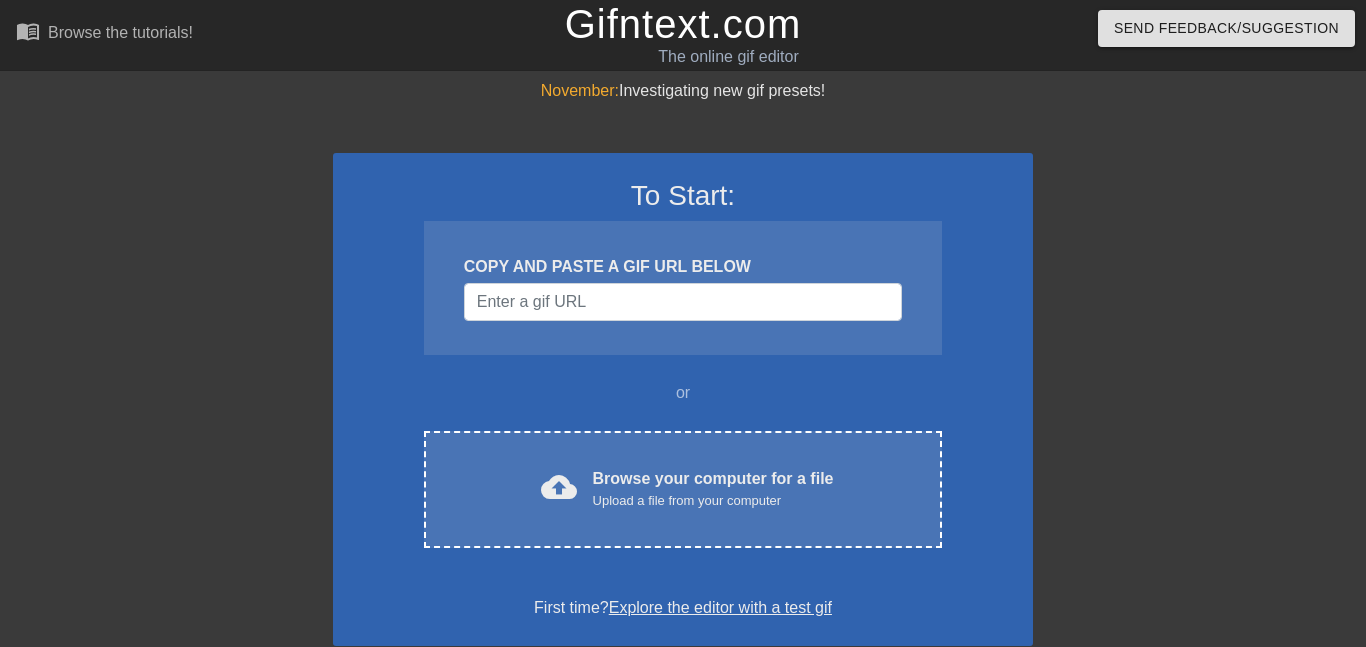 scroll, scrollTop: 0, scrollLeft: 0, axis: both 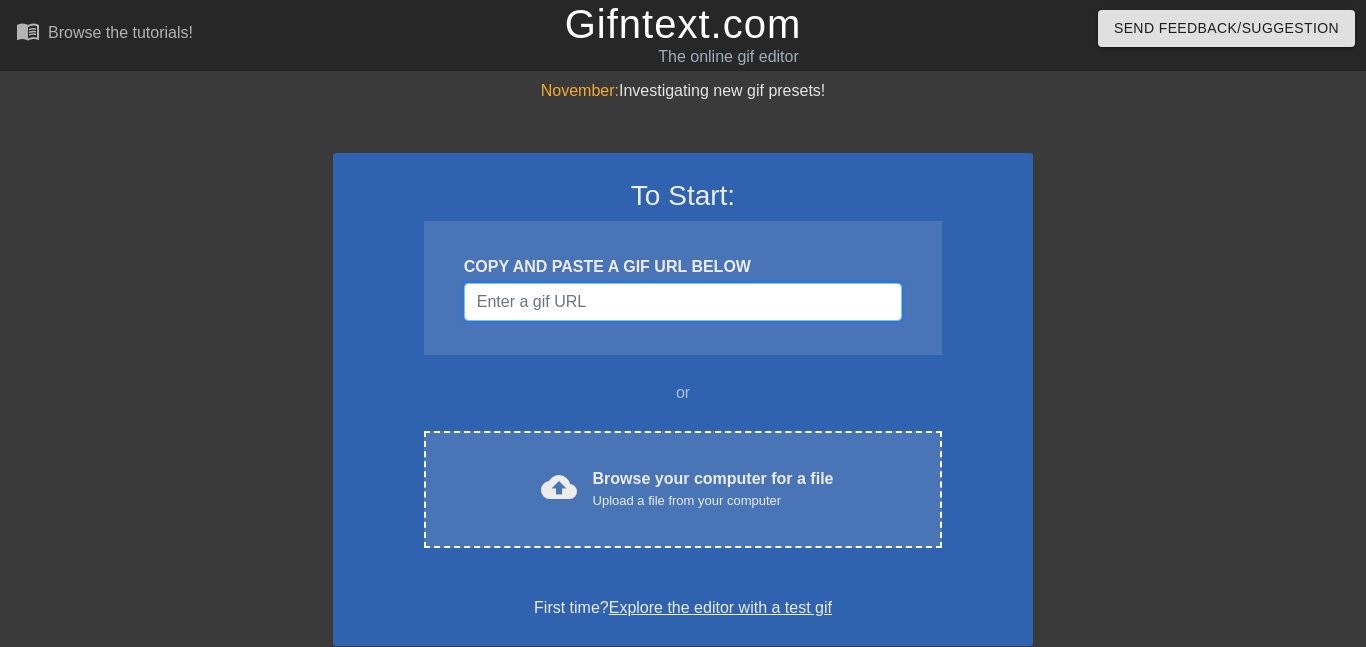 click at bounding box center (683, 302) 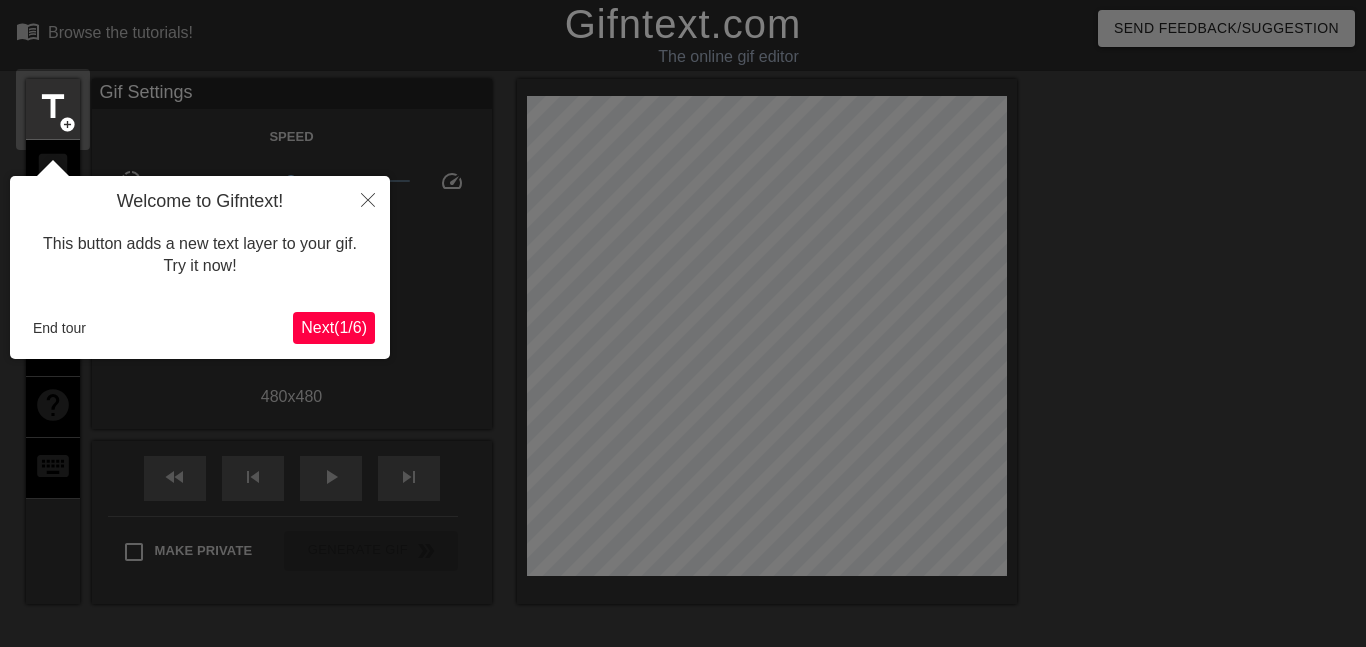 scroll, scrollTop: 49, scrollLeft: 0, axis: vertical 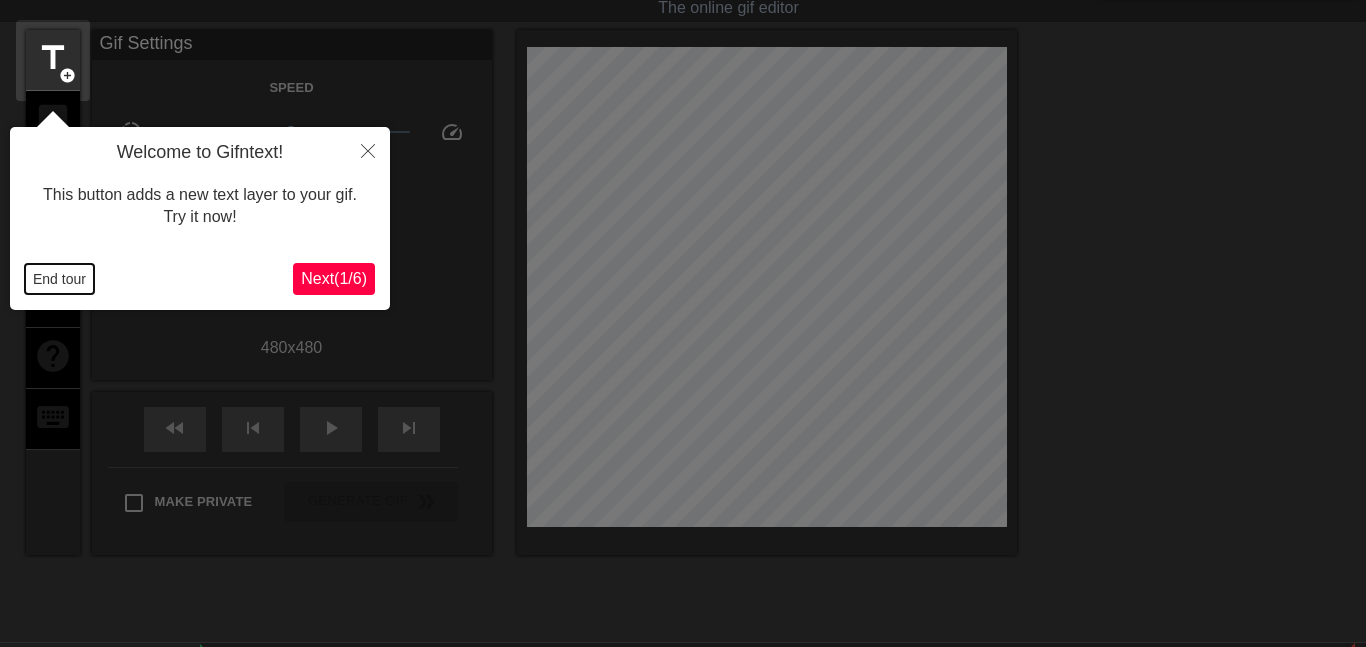 click on "End tour" at bounding box center (59, 279) 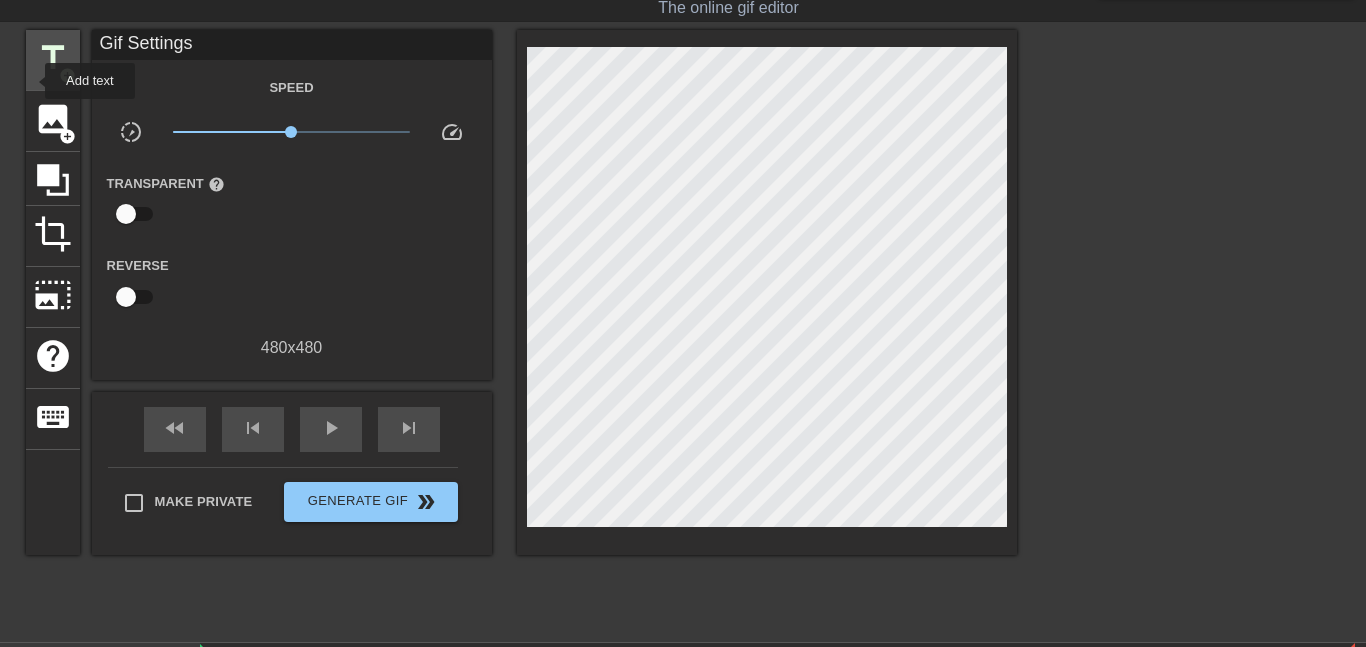click on "title" at bounding box center [53, 58] 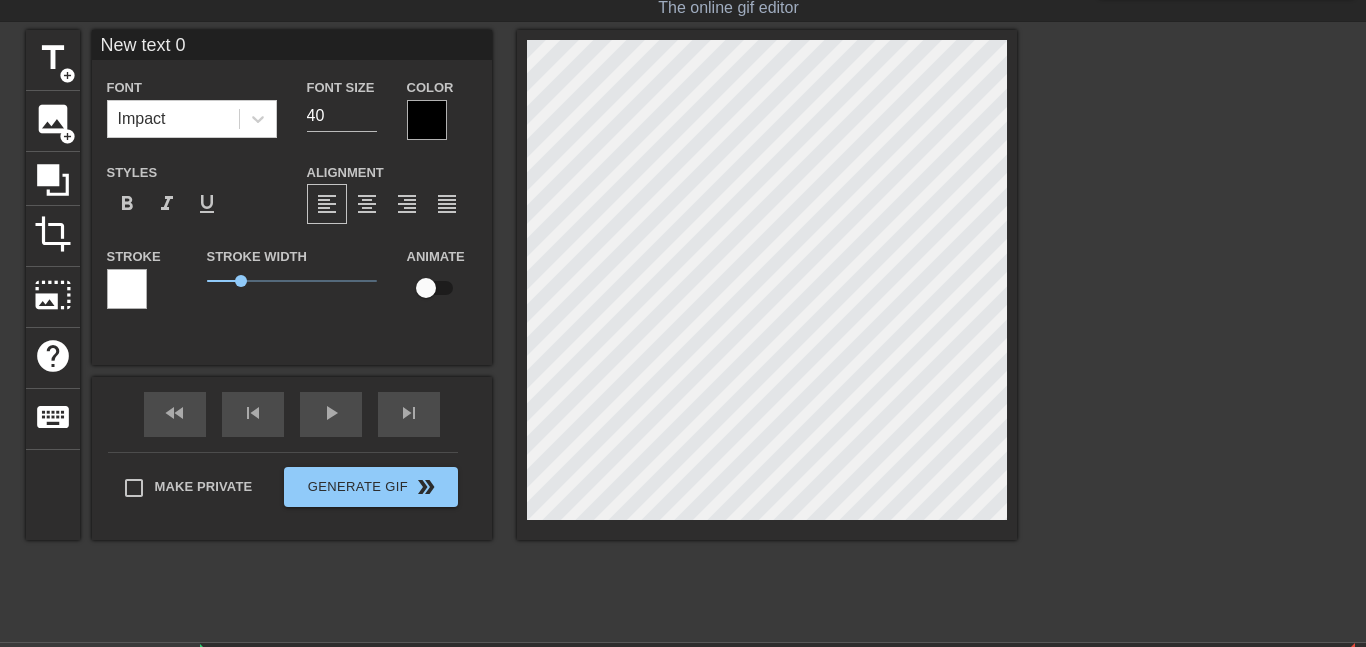 click on "New text 0" at bounding box center [292, 45] 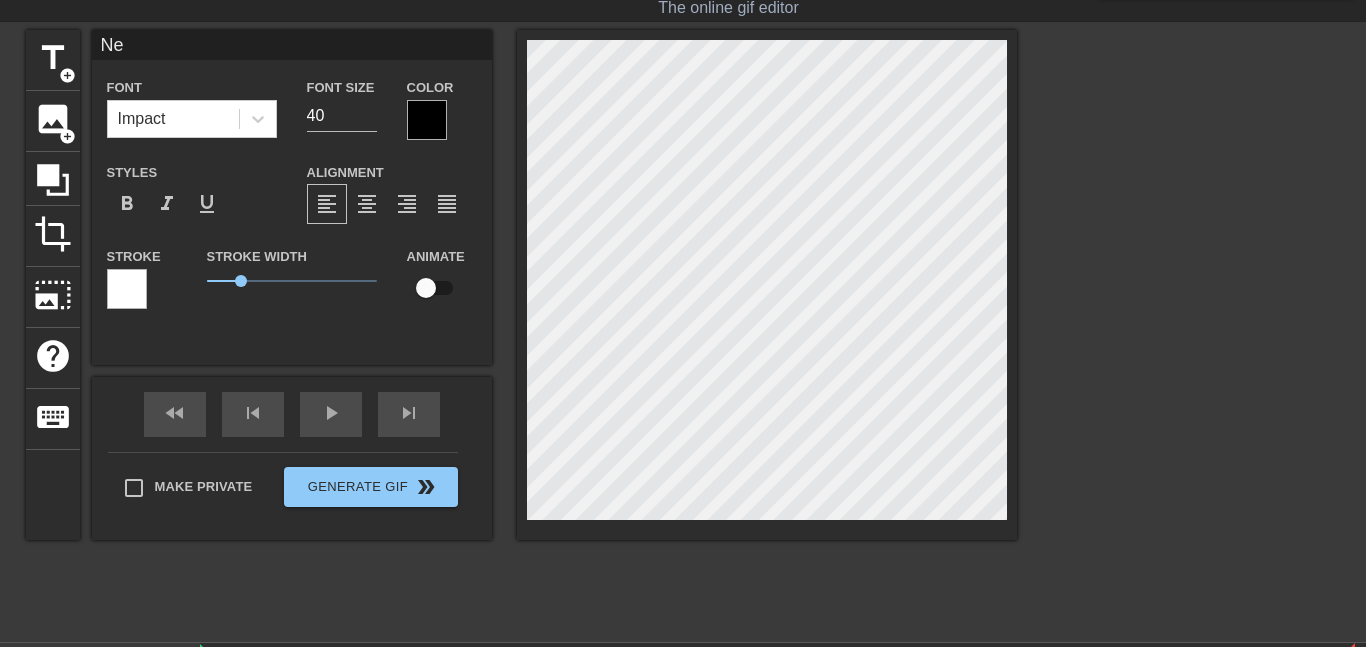 type on "N" 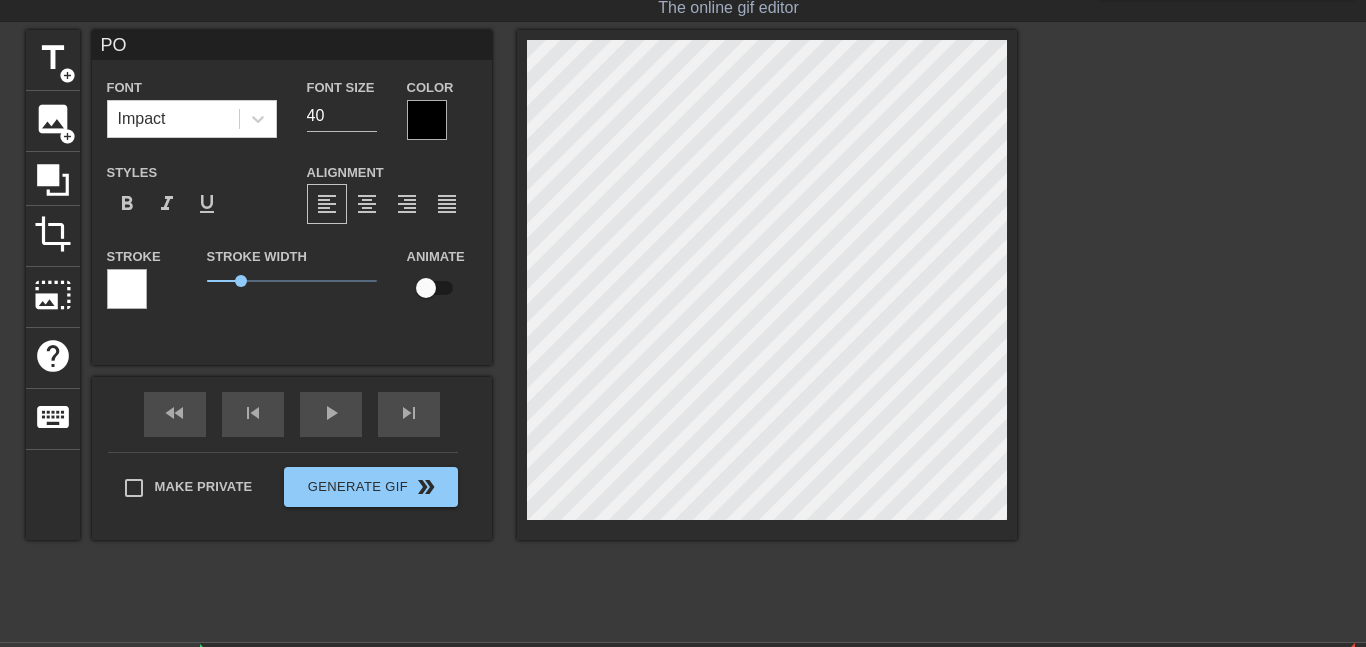 type on "P" 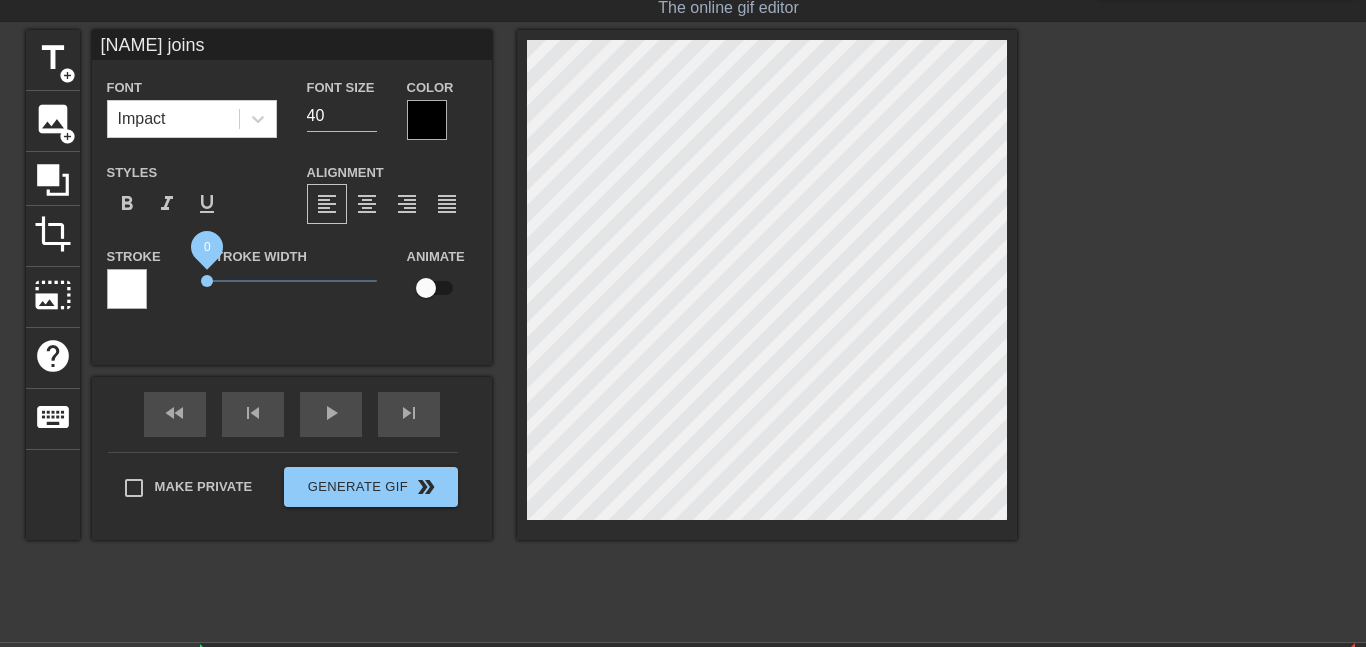 drag, startPoint x: 245, startPoint y: 278, endPoint x: 144, endPoint y: 314, distance: 107.22407 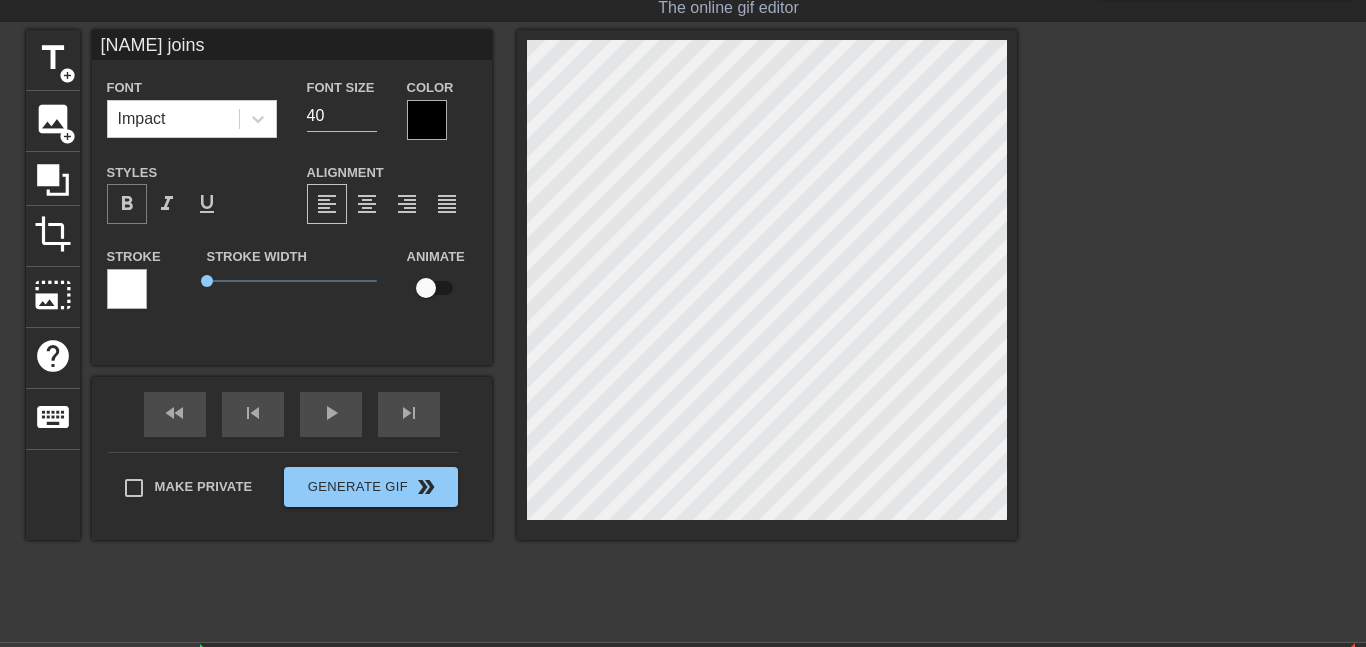 click on "format_bold" at bounding box center [127, 204] 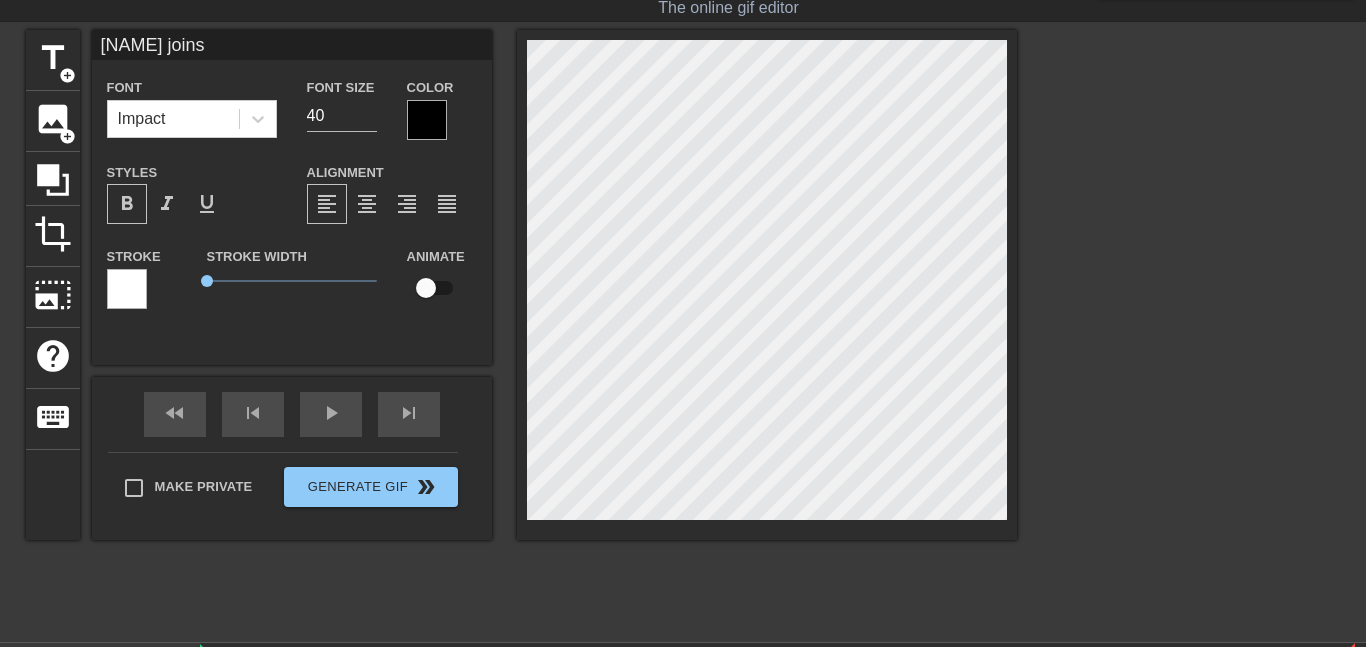 click on "[NAME] joins" at bounding box center (292, 45) 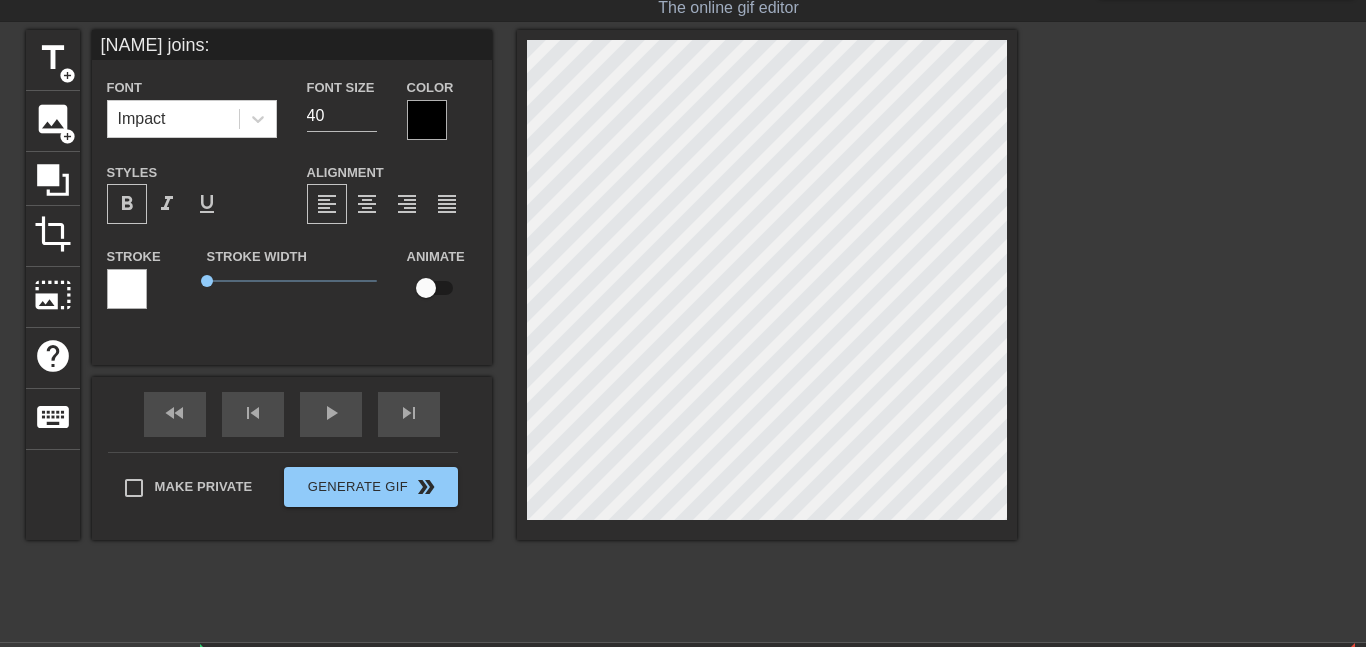 type on "[NAME] joins:" 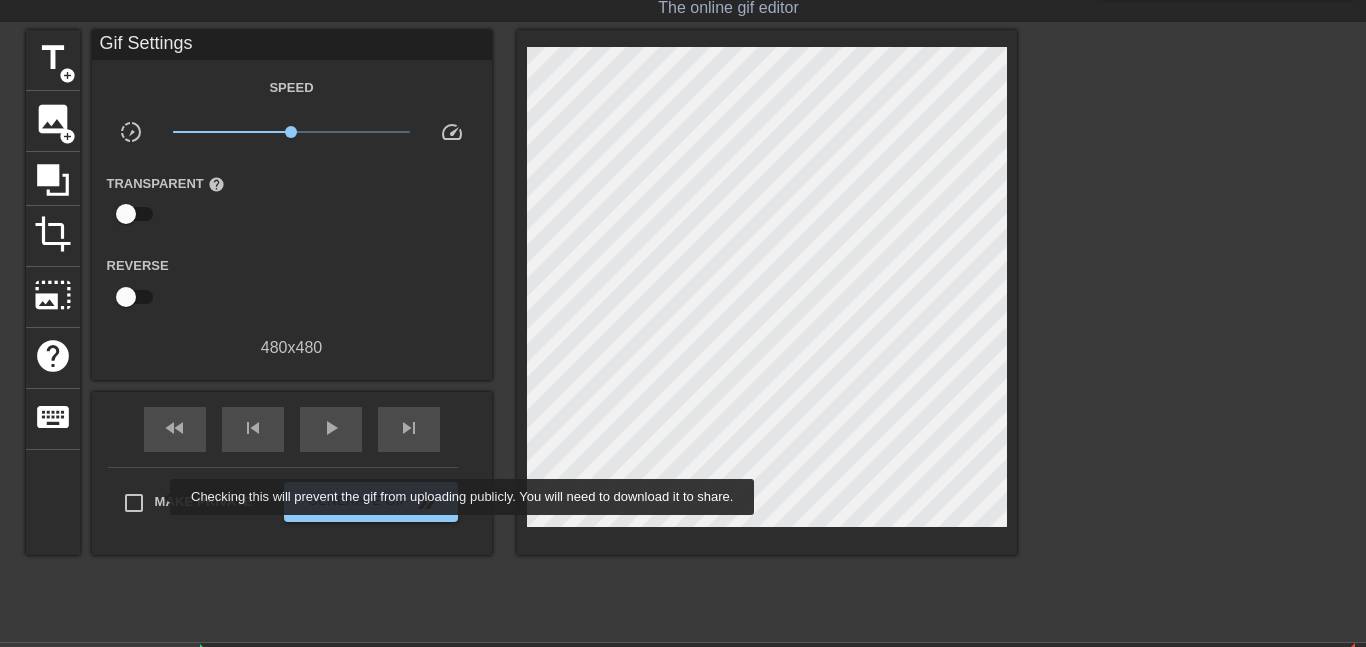 click on "Make Private" at bounding box center [204, 502] 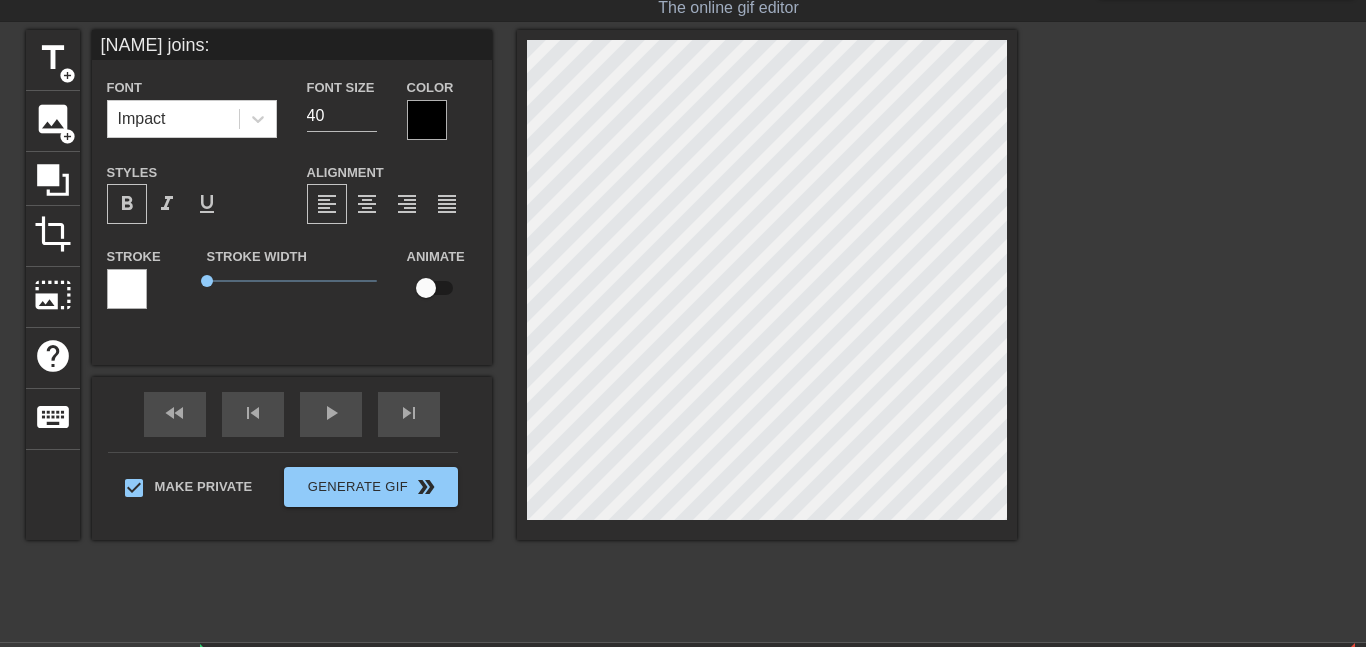 type on "S[NAME] joins:" 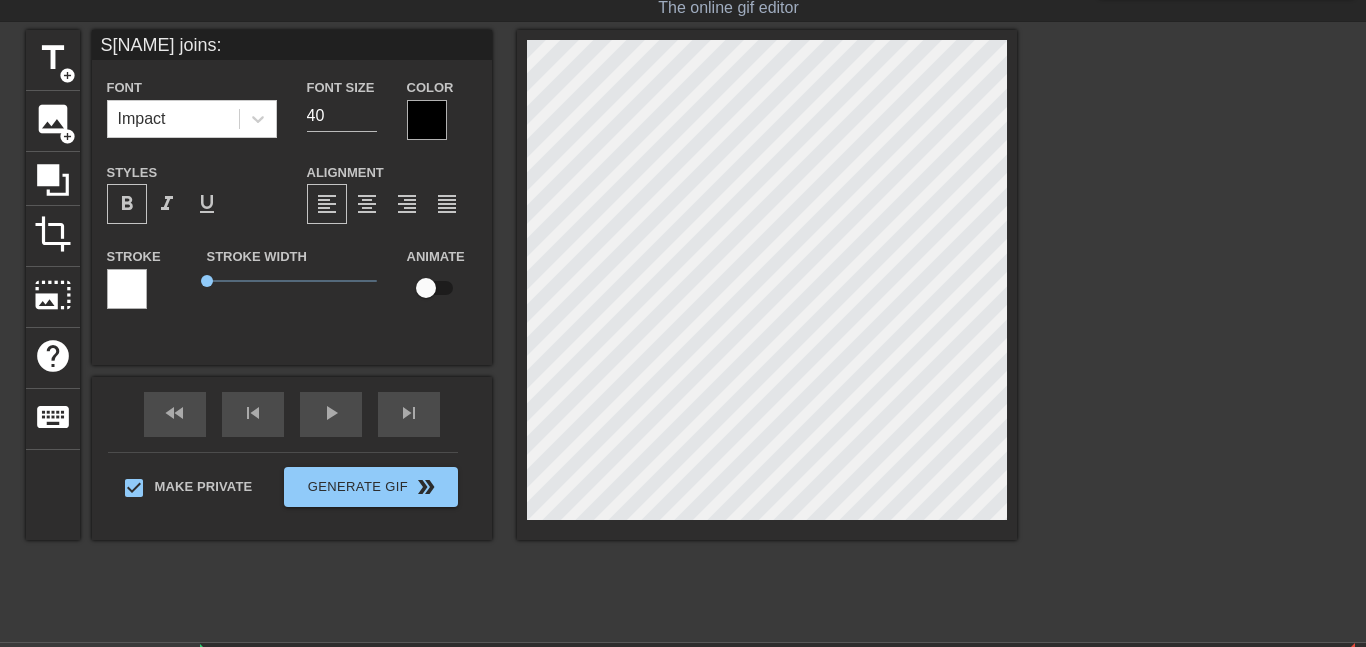 type on "Sm[NAME] joins:" 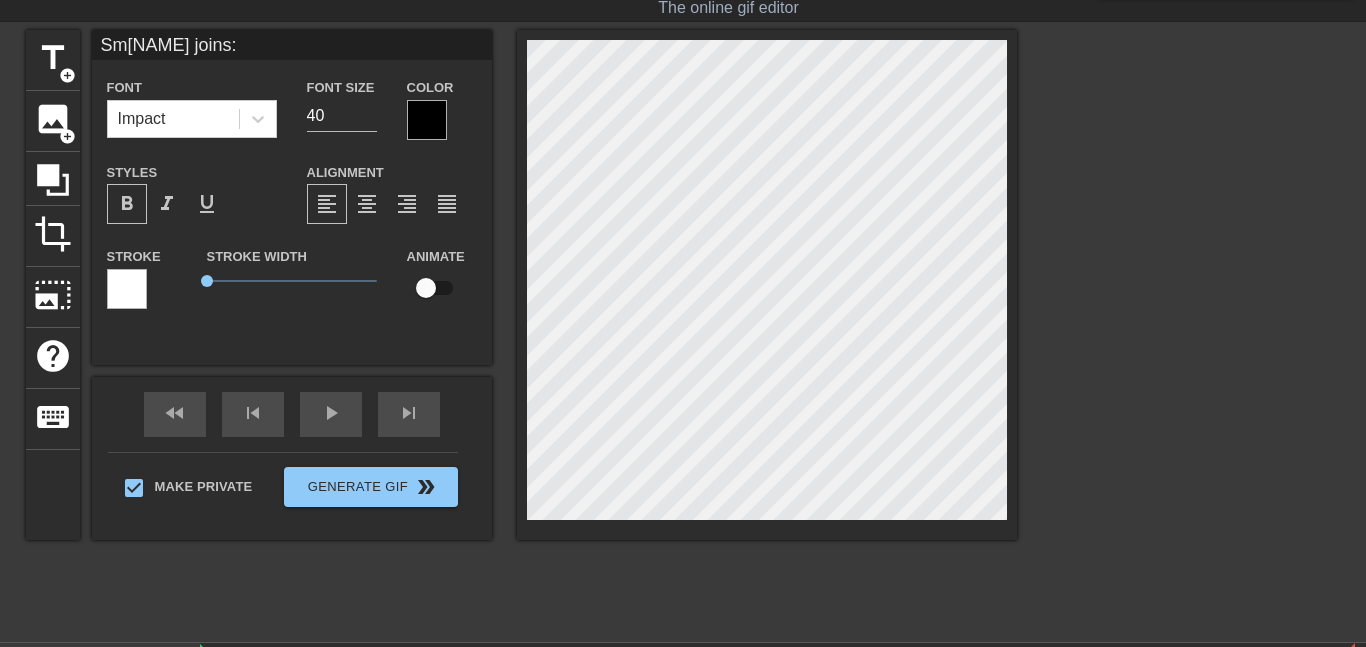 type on "Sma[NAME] joins:" 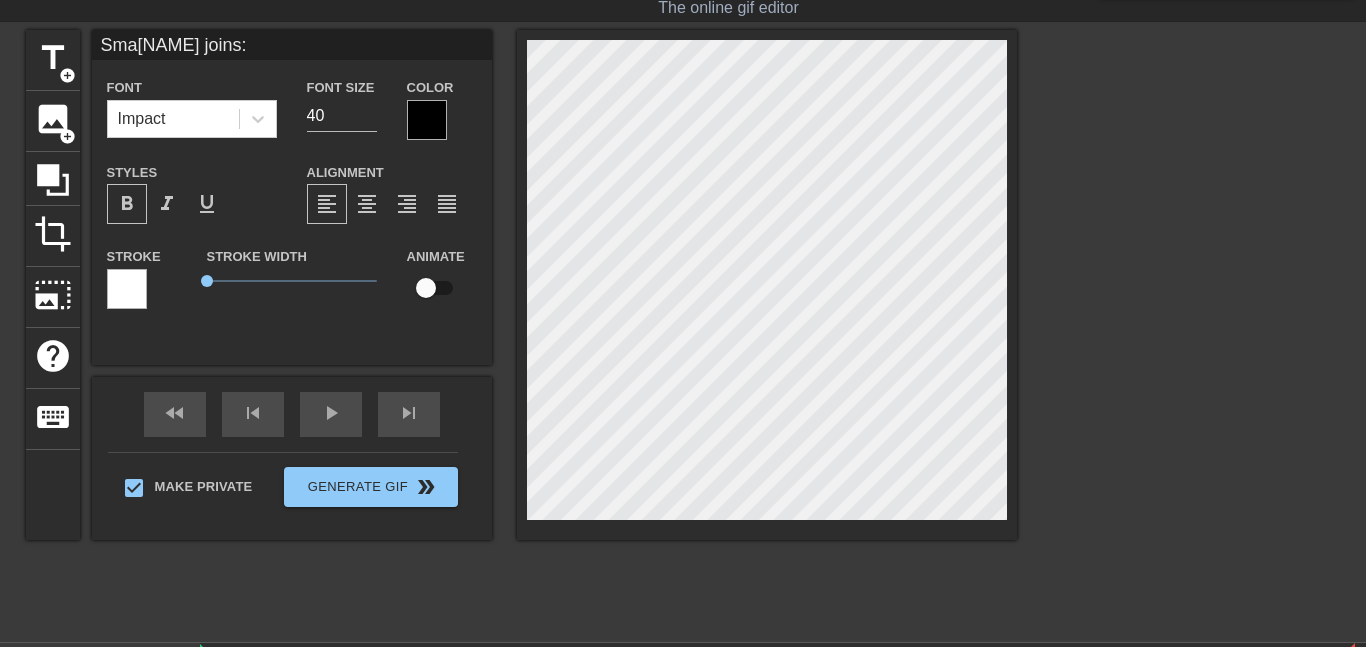 scroll, scrollTop: 0, scrollLeft: 3, axis: horizontal 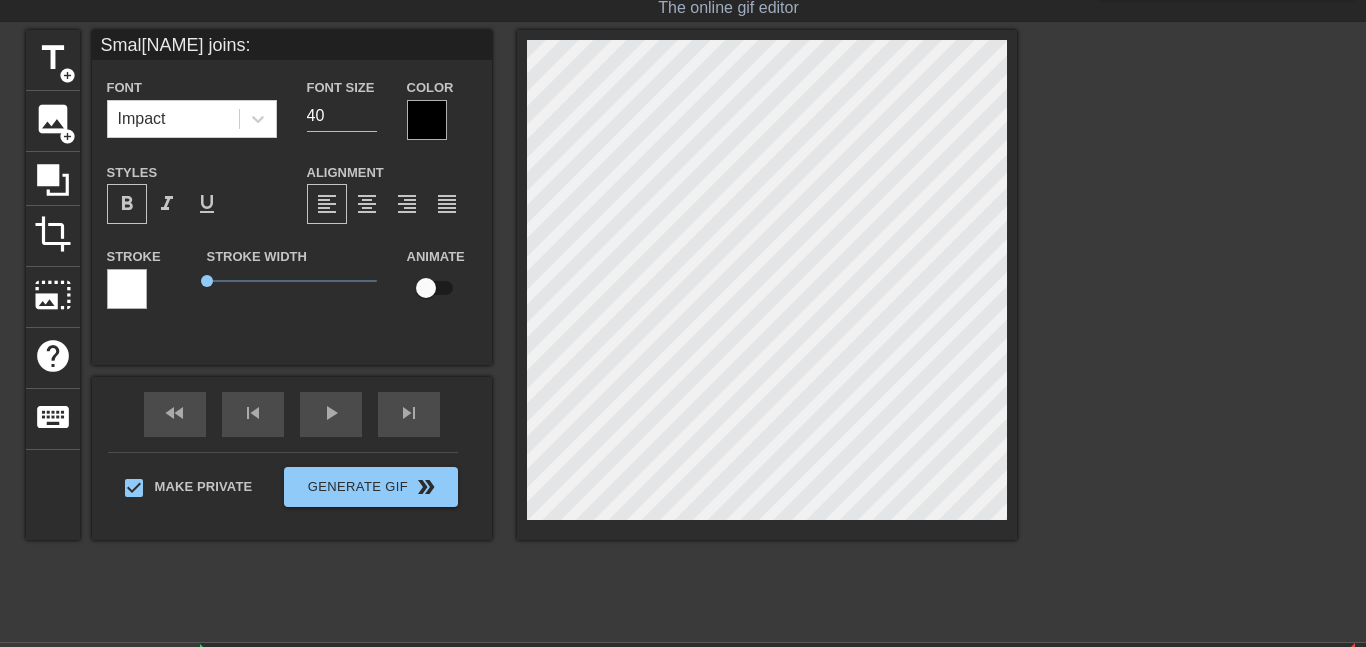 type on "Small[NAME] joins:" 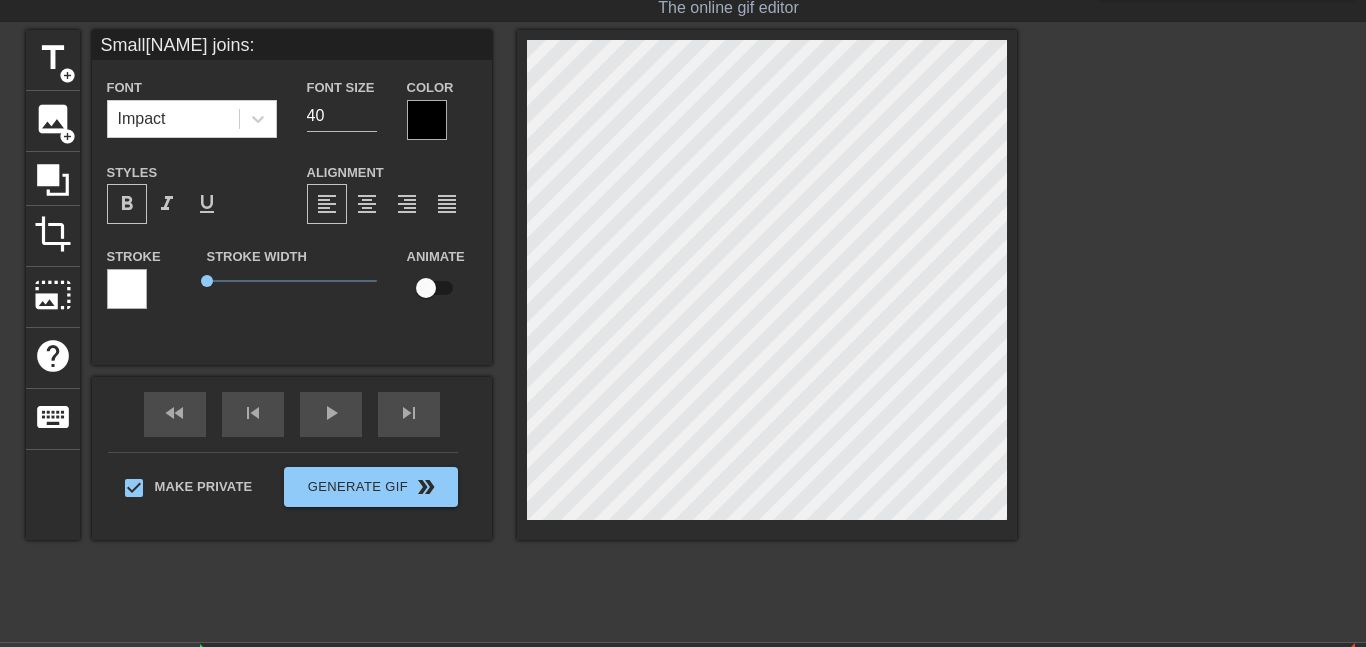 type on "Smal[NAME] joins:" 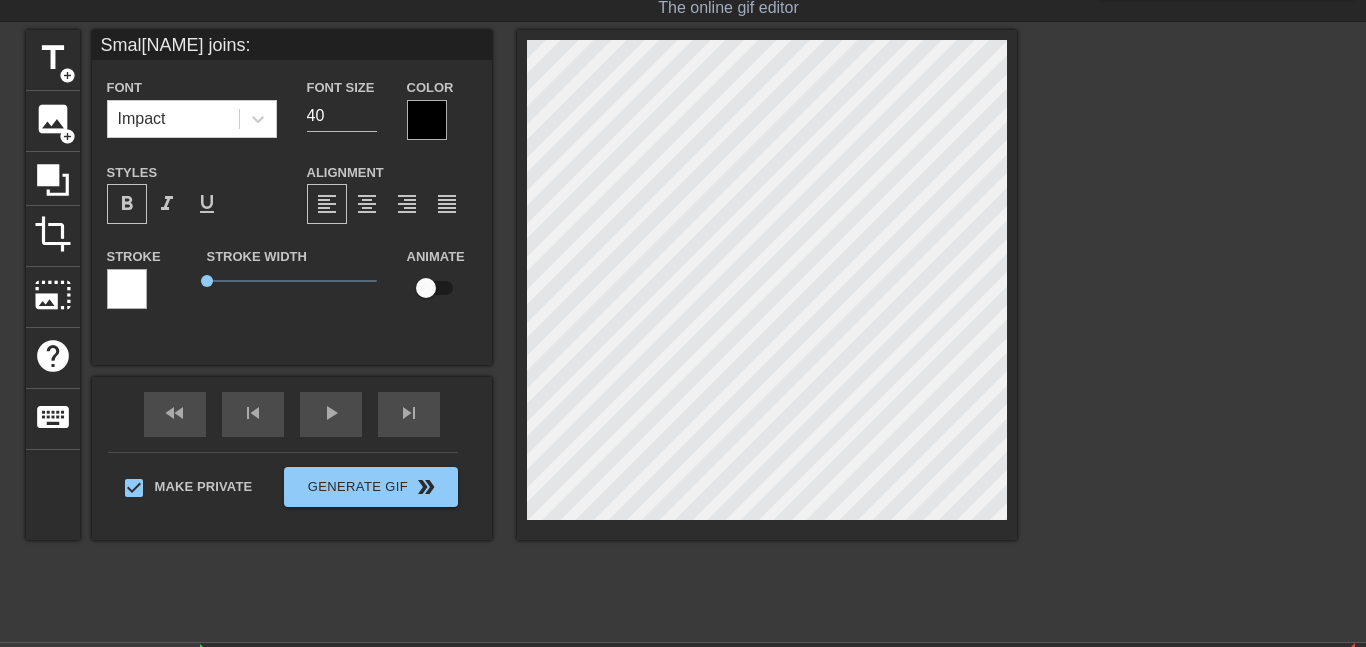 type on "Sma[NAME] joins:" 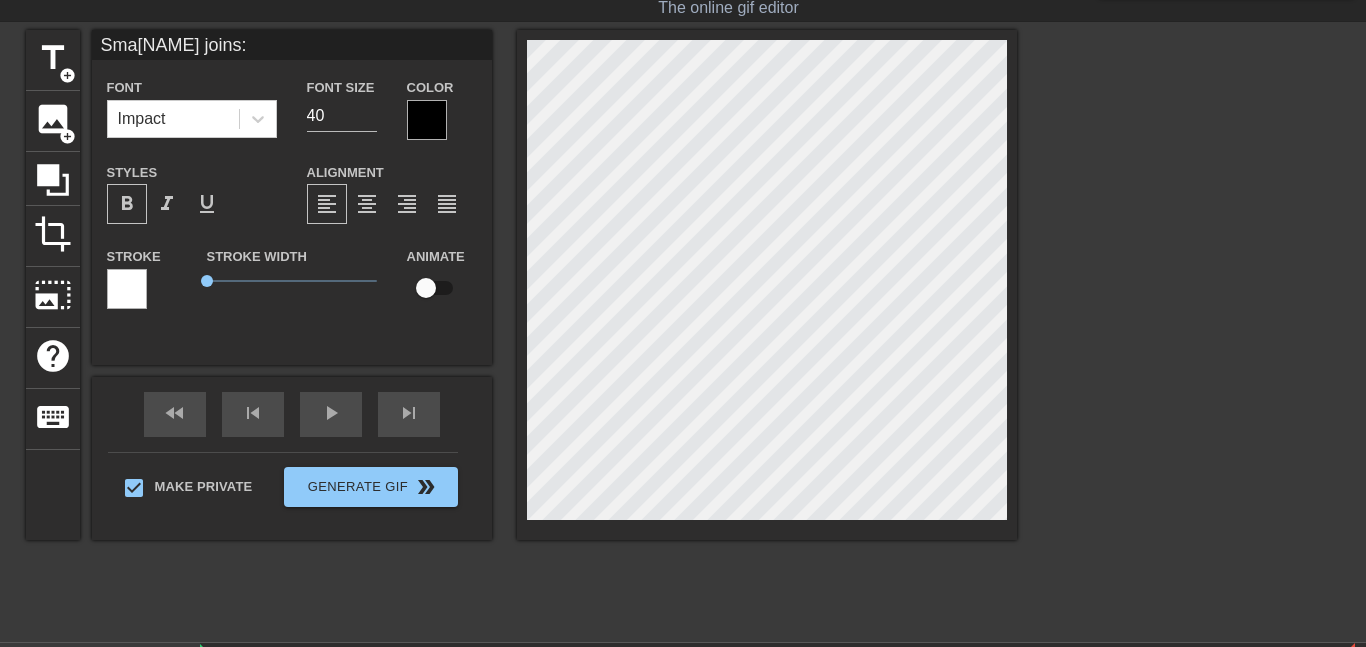 type on "Sm[NAME] joins:" 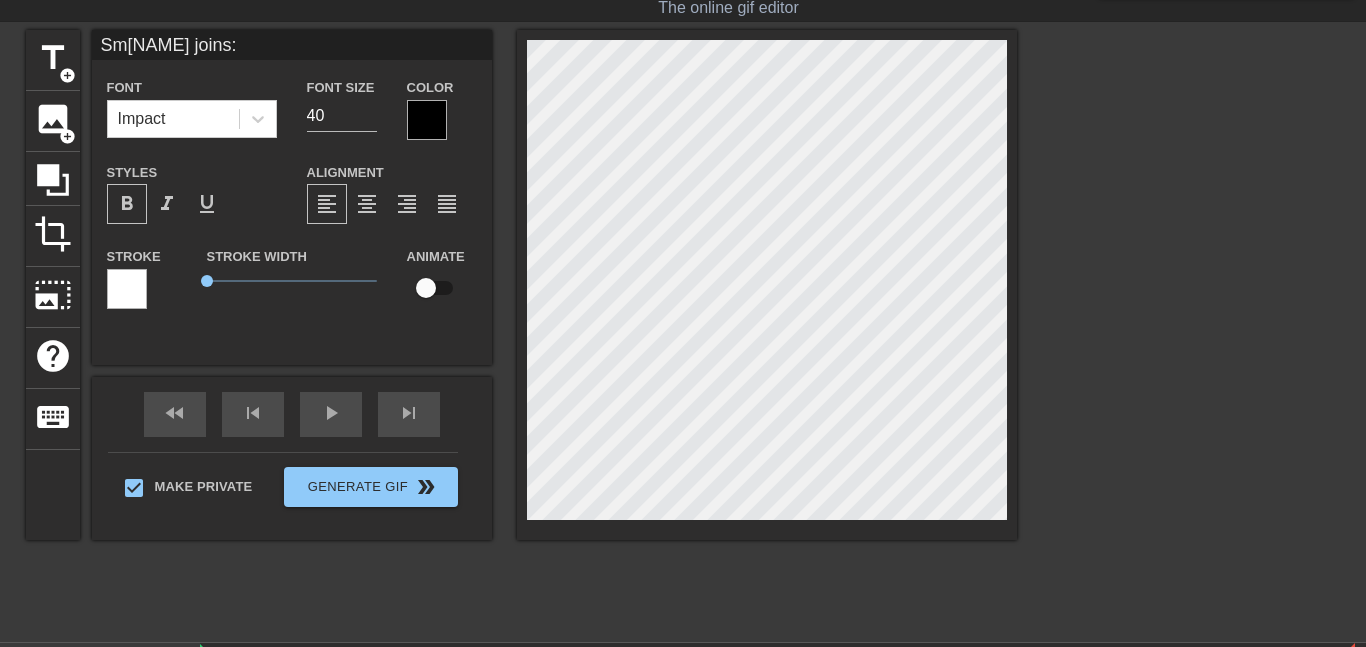 type on "S[NAME] joins:" 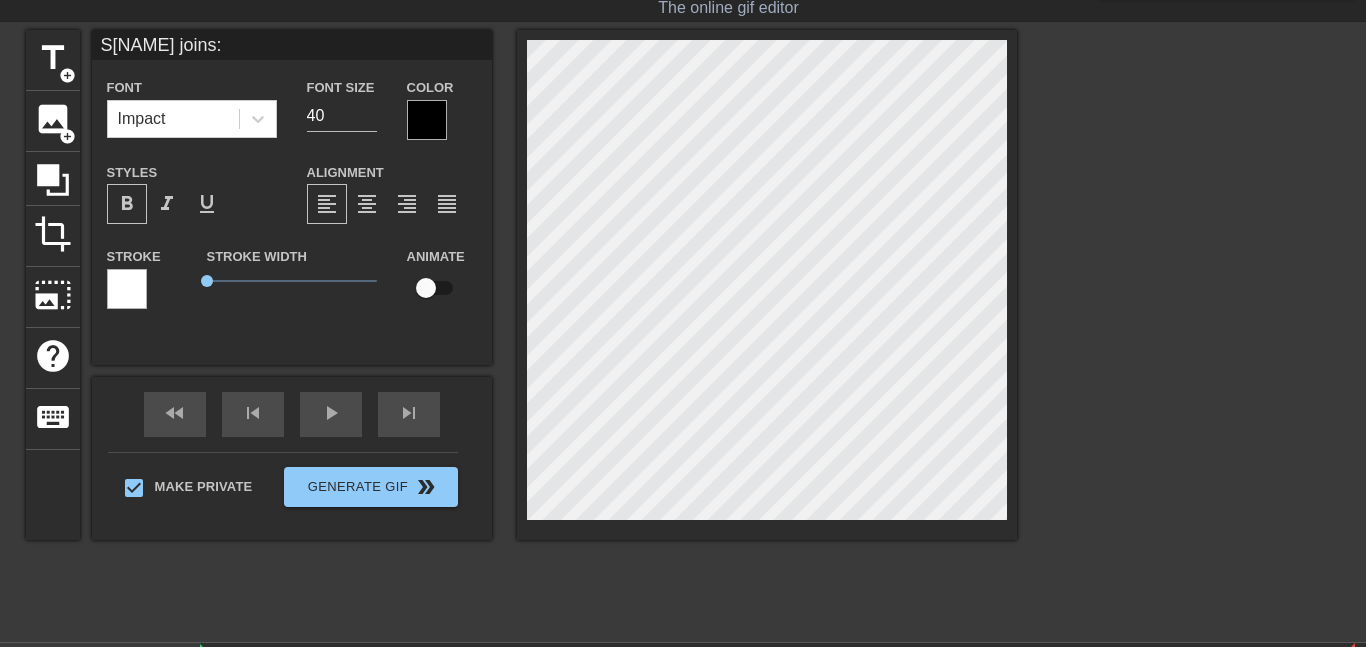 type on "S[NAME] joins:" 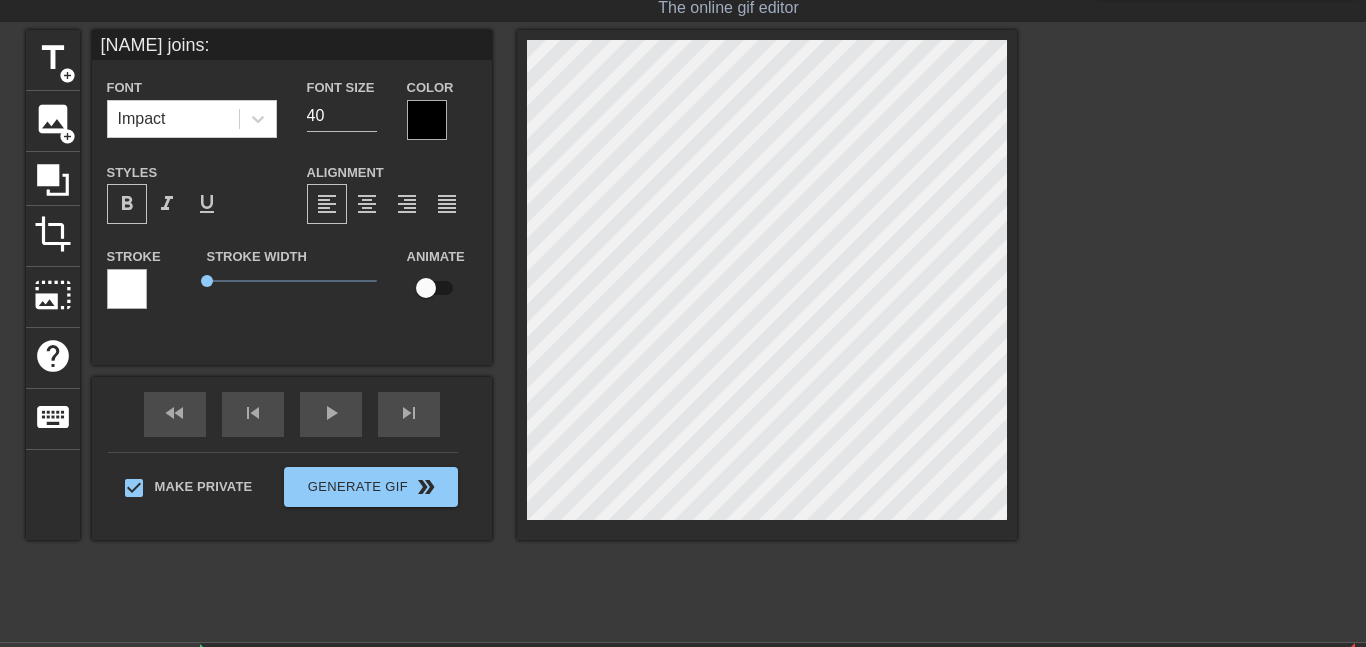 type on "I[NAME] joins:" 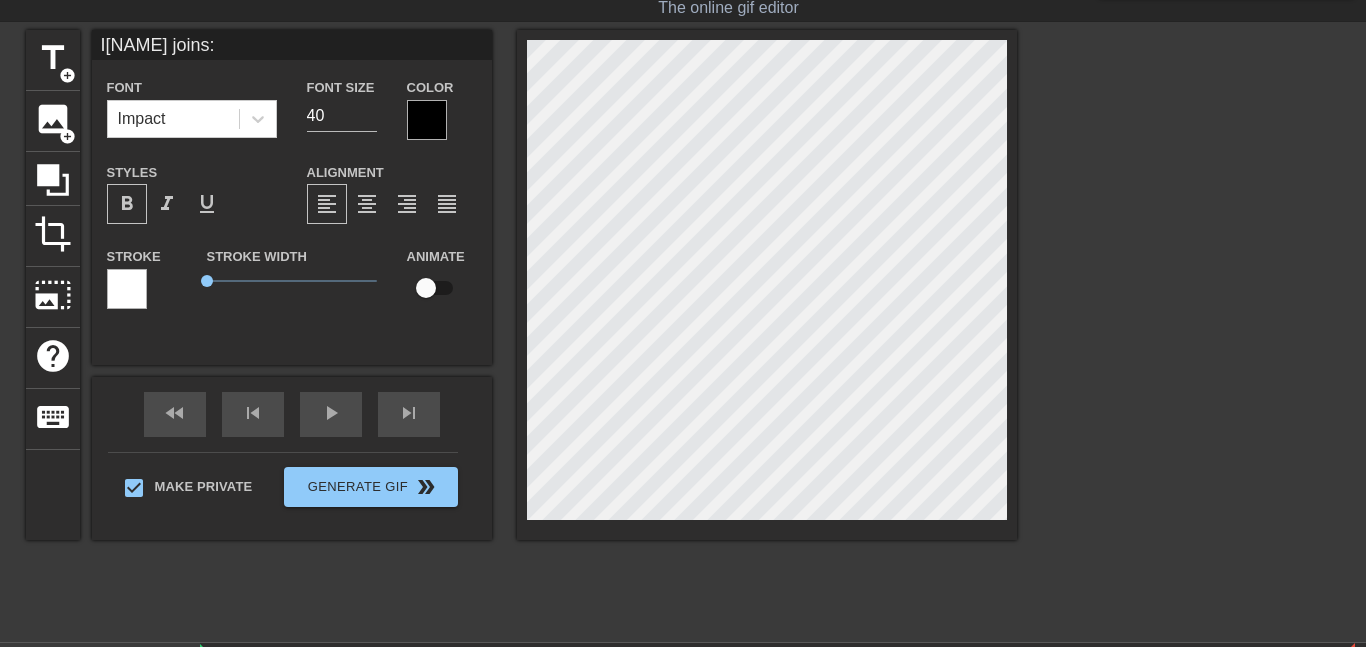type on "Is[NAME] joins:" 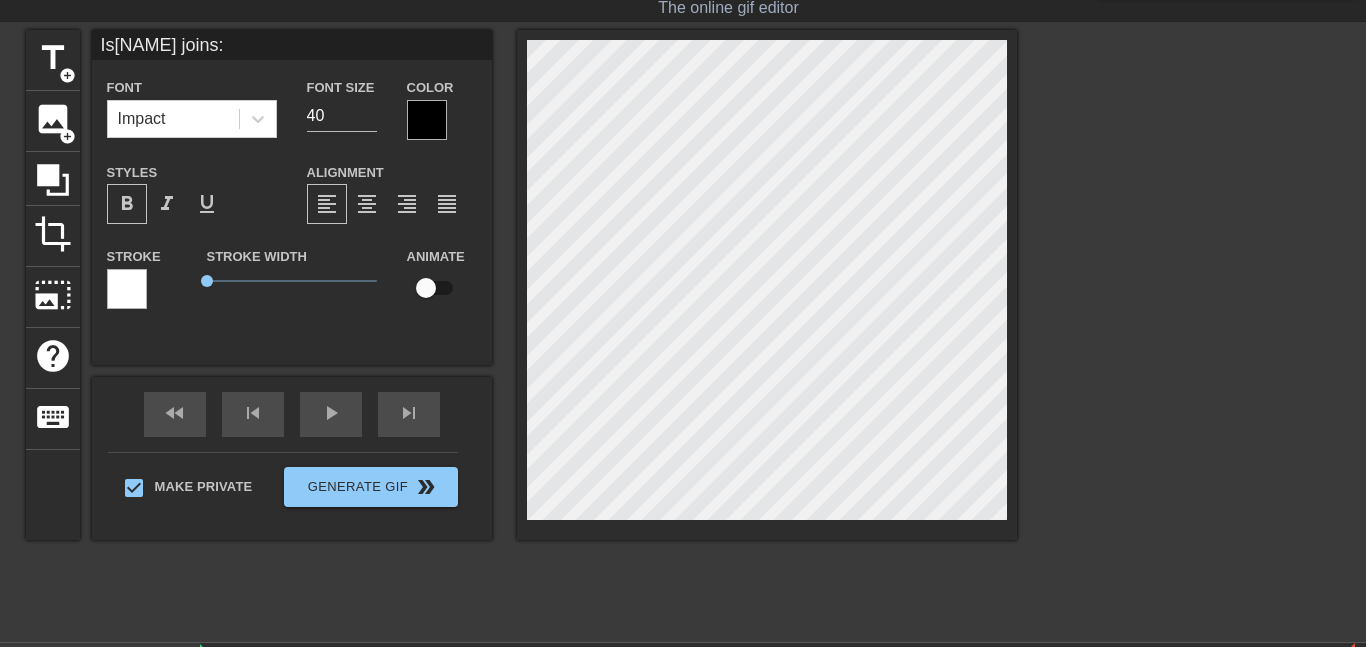 type on "Ish[NAME] joins:" 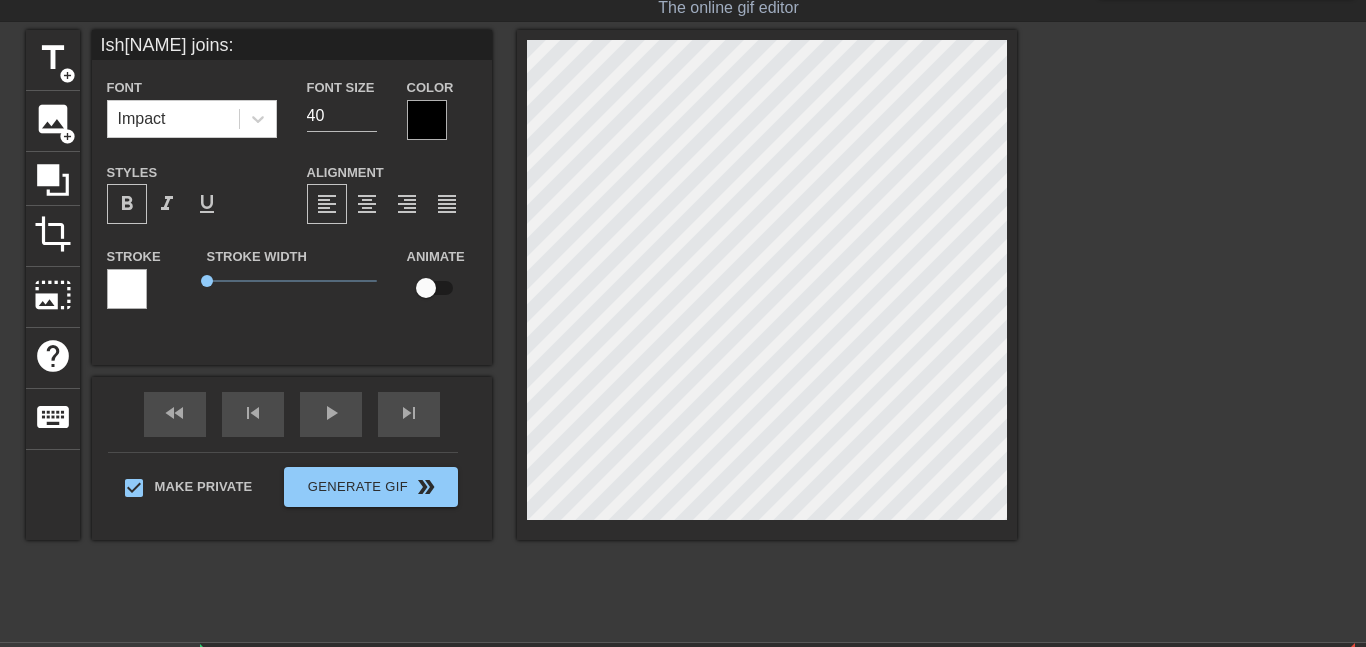 type on "Ish [NAME] joins:" 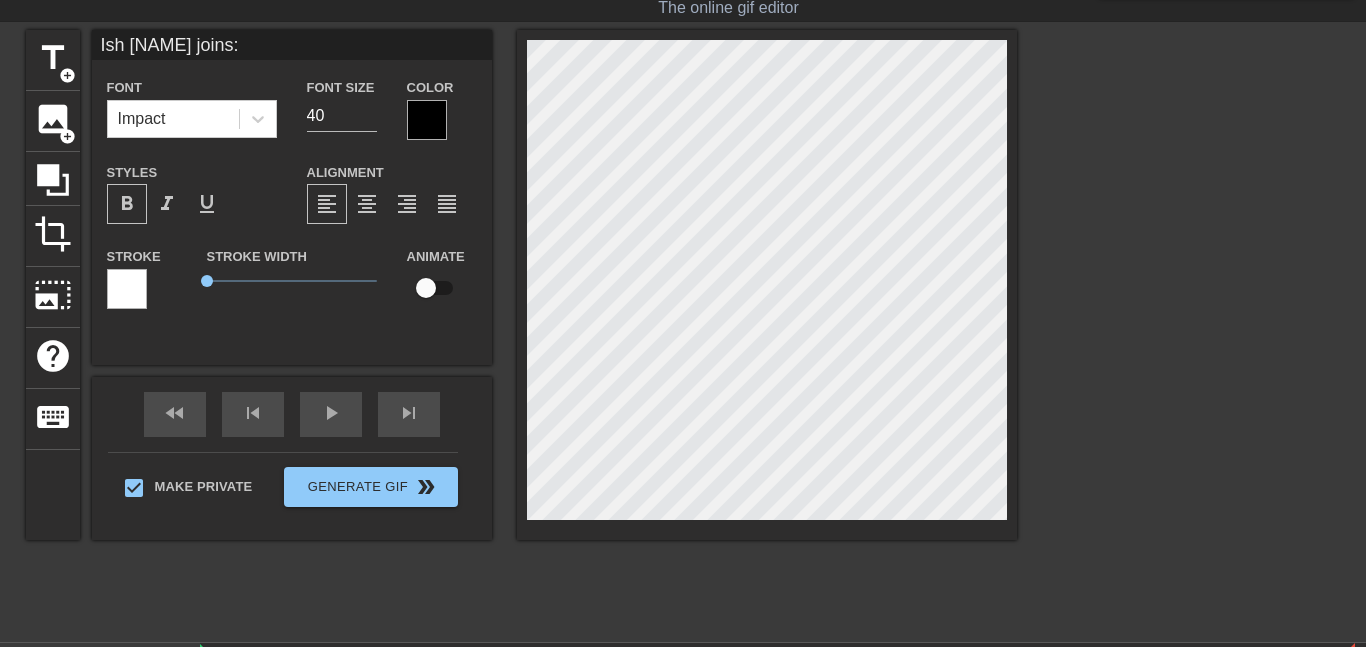 type on "Ish[NAME] joins:" 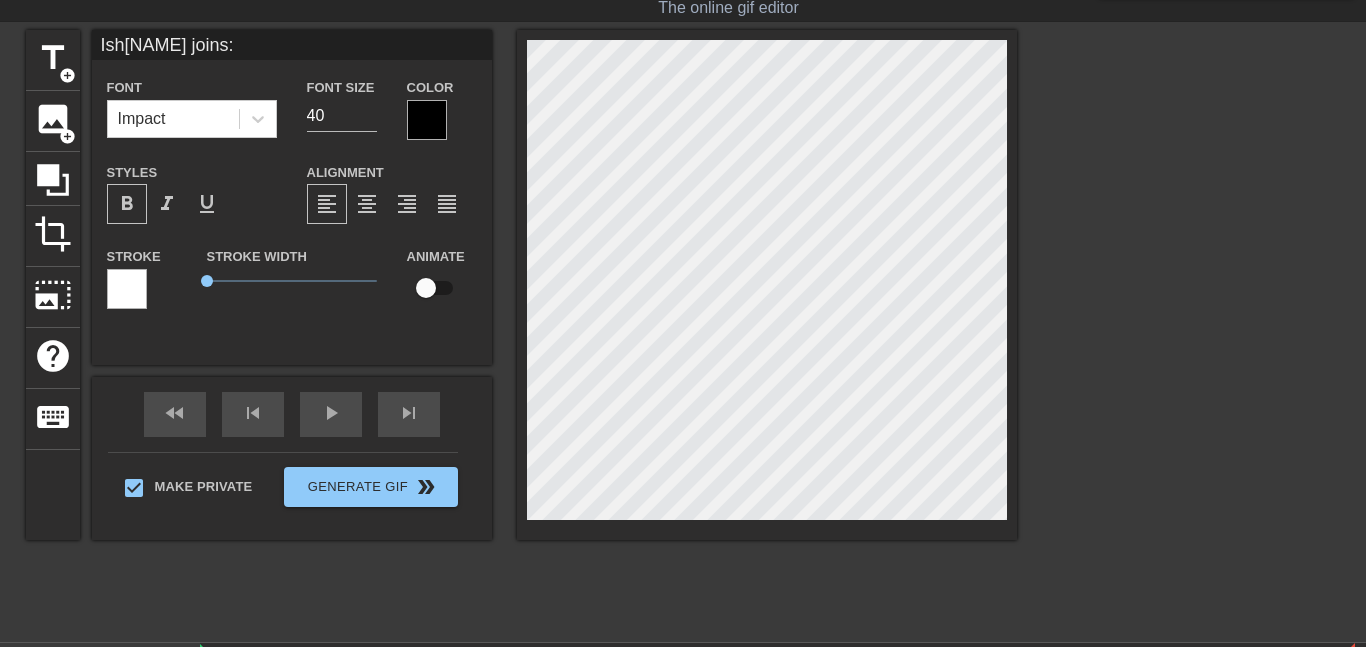 type on "Is[NAME] joins:" 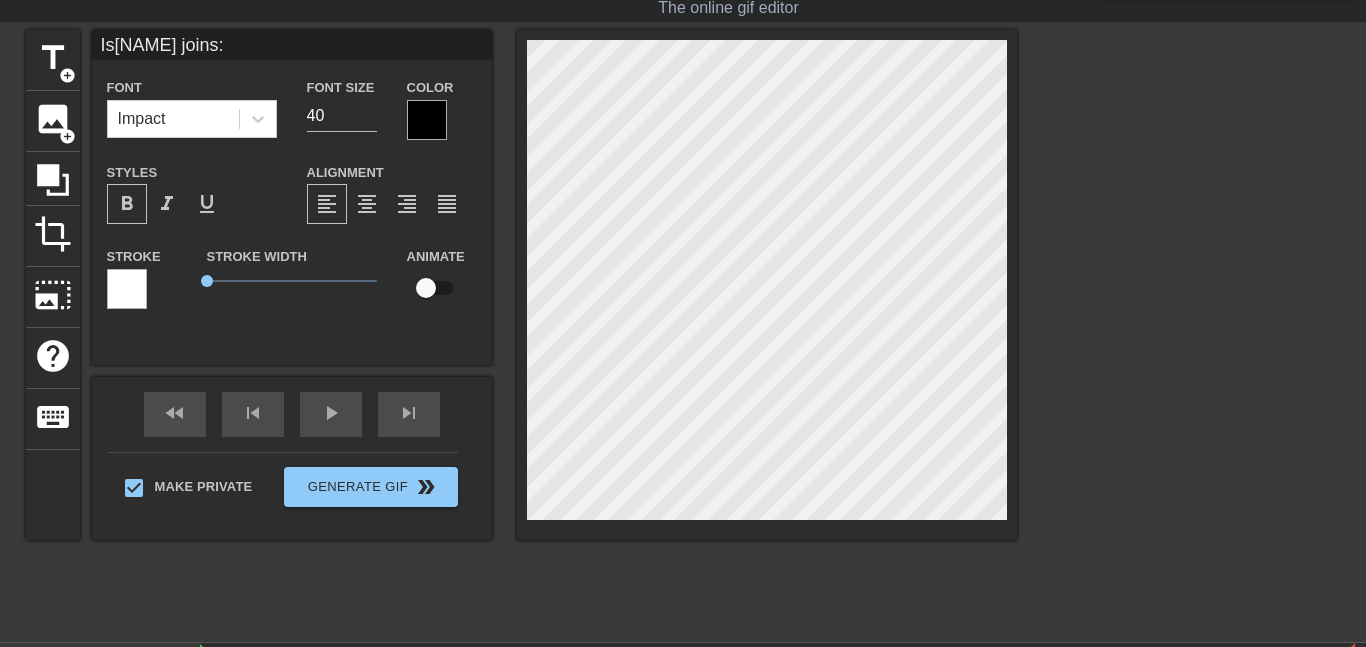type on "I[NAME] joins:" 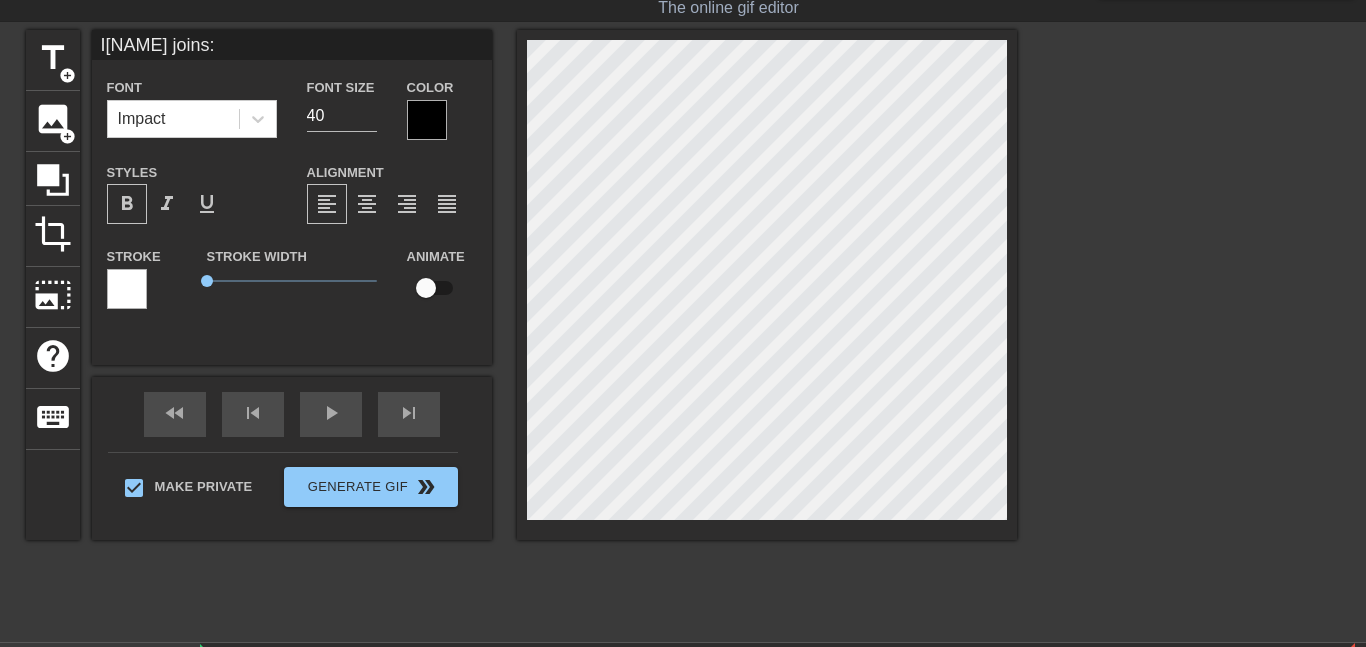 type on "[NAME] joins:" 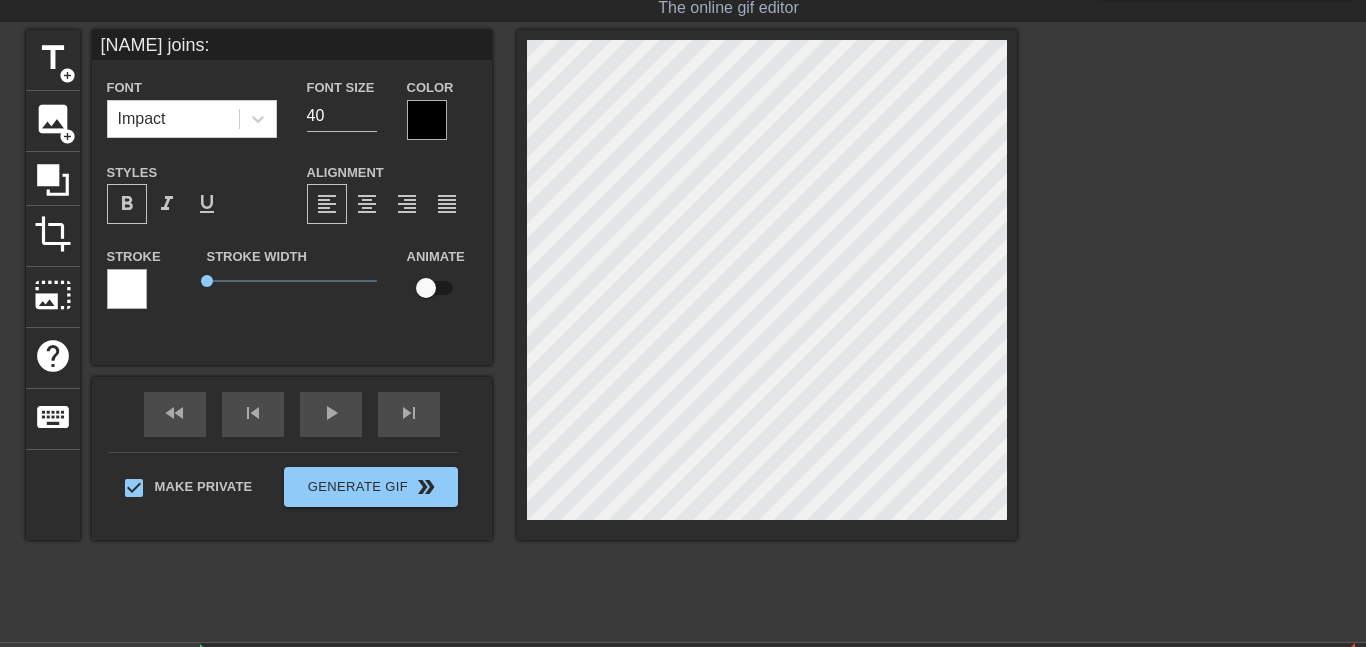 type on "S[NAME] joins:" 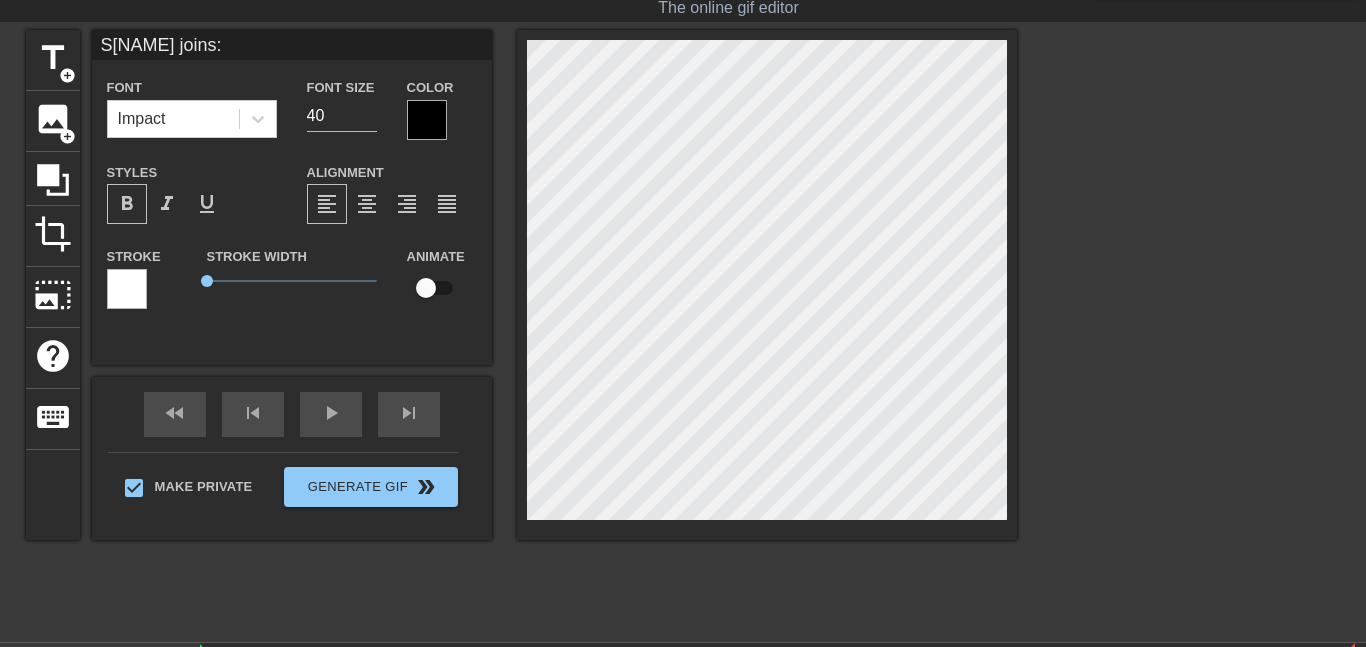 type on "St[NAME] joins:" 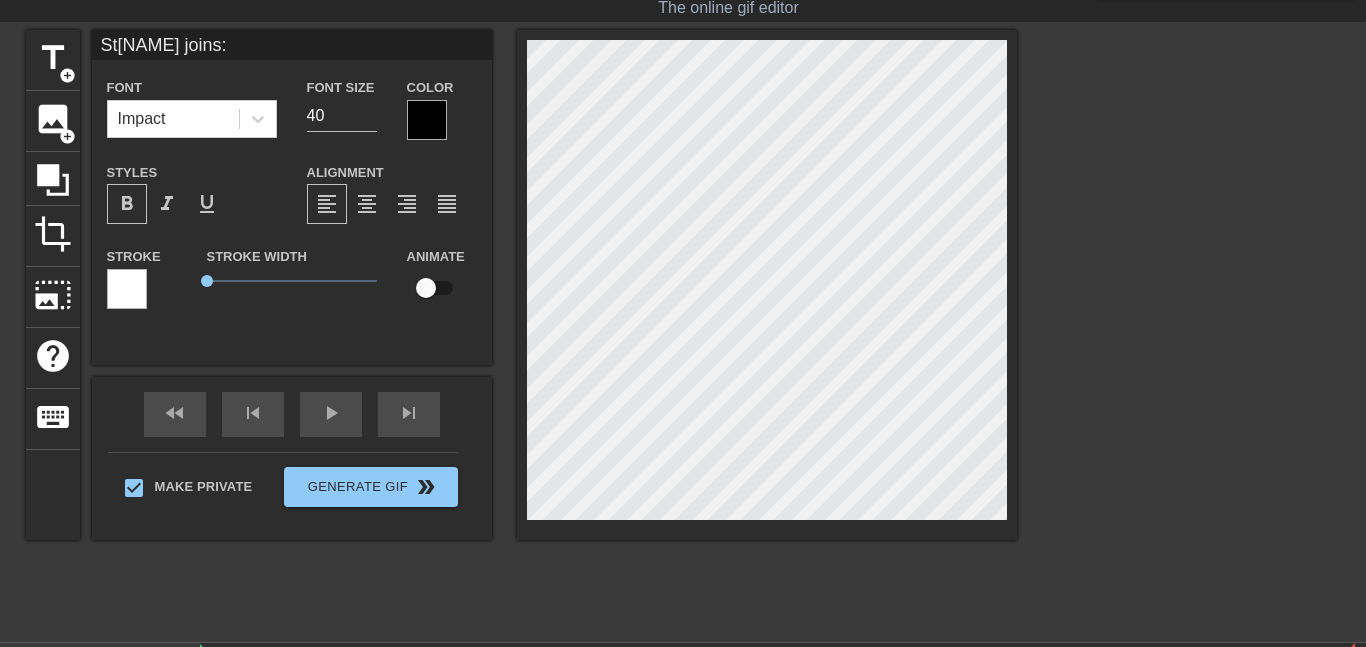 type on "Sta[NAME] joins:" 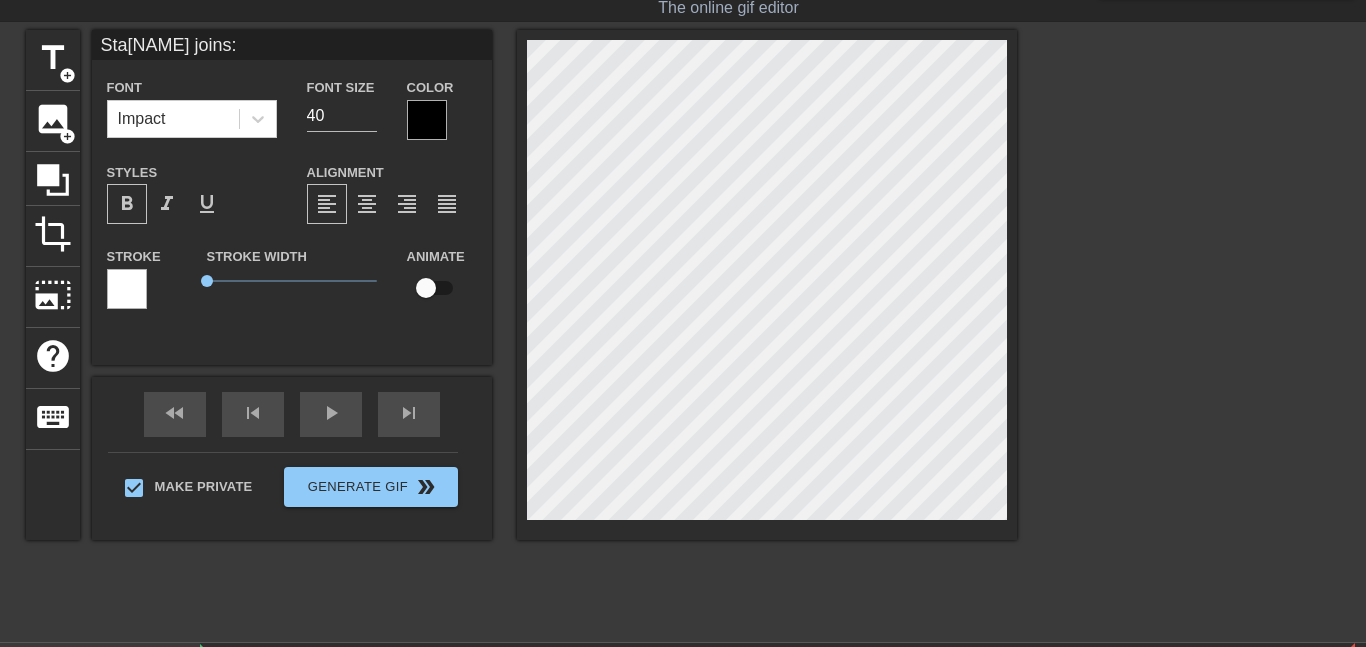 type on "Stat[NAME] joins:" 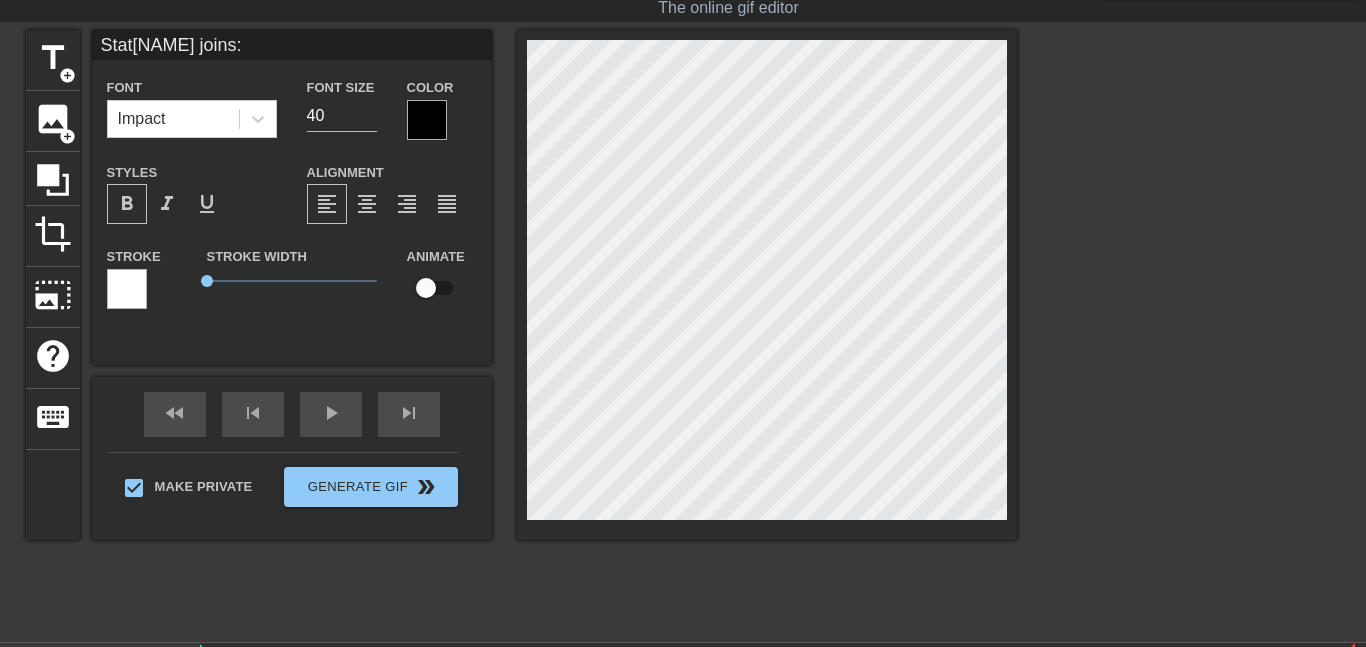 type on "Stat[NAME] joins:" 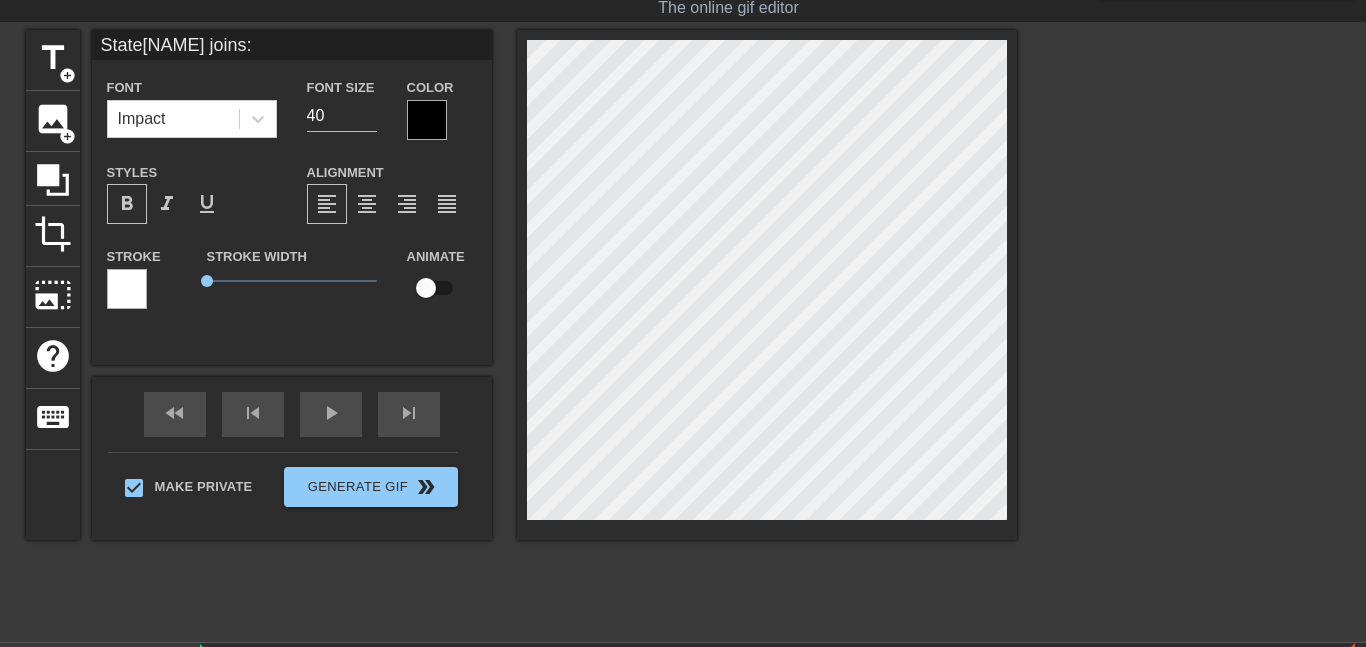 type on "State[NAME] joins:" 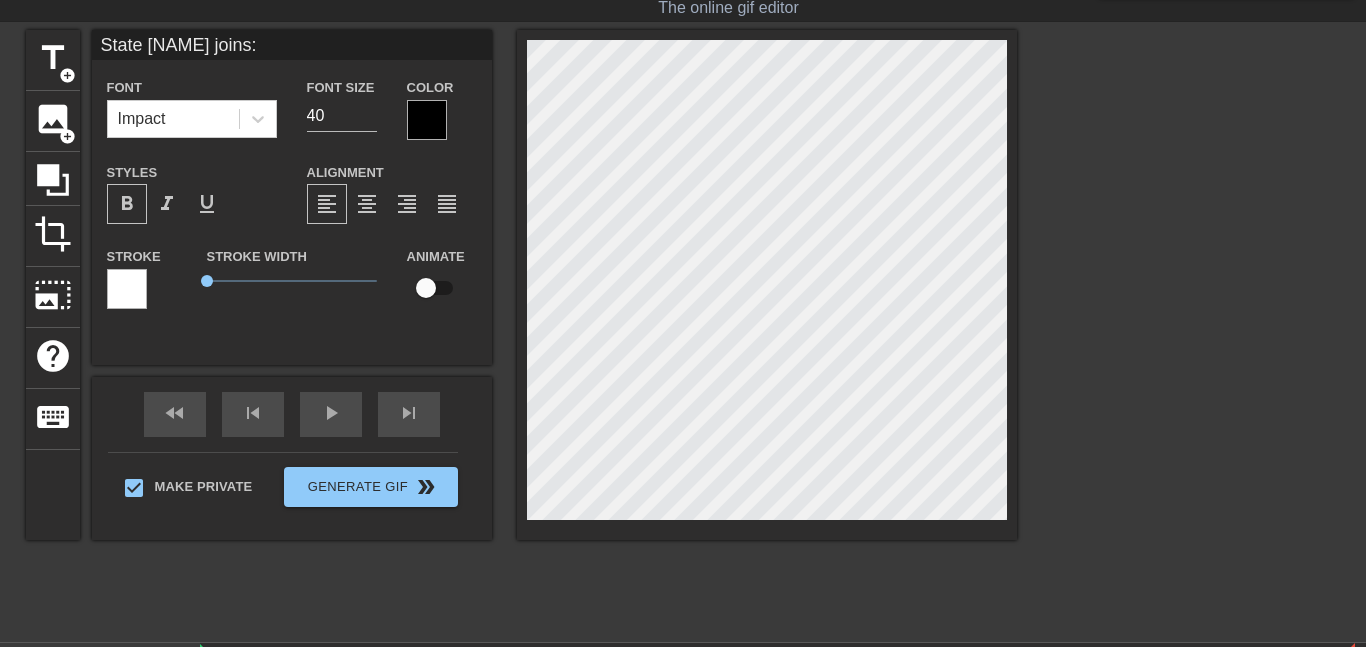 scroll, scrollTop: 0, scrollLeft: 3, axis: horizontal 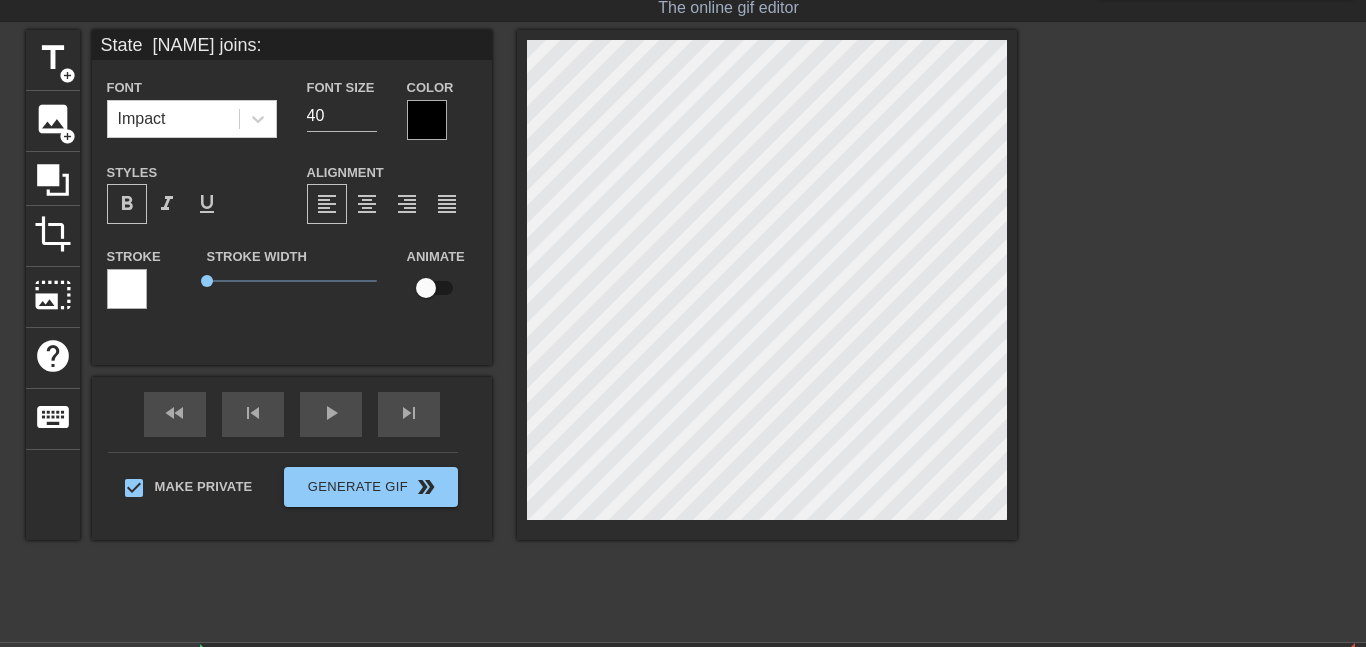 type on "State w
[NAME] joins:" 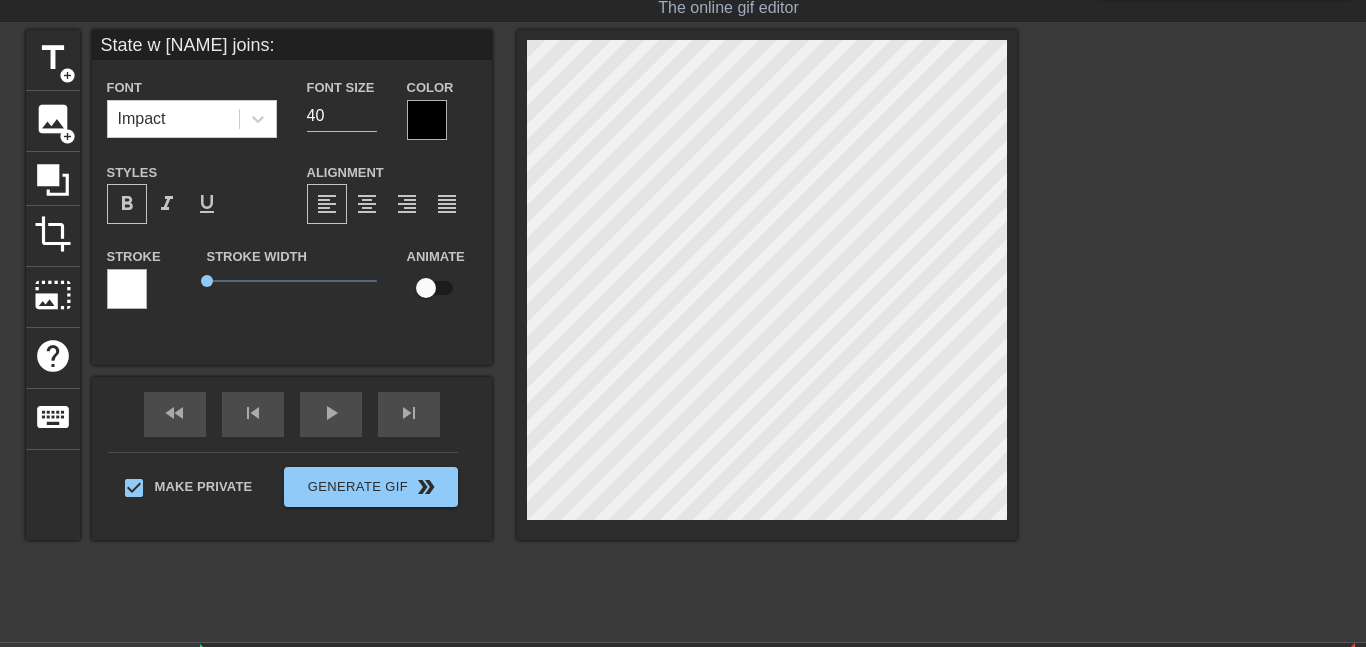type on "State wh [NAME] joins:" 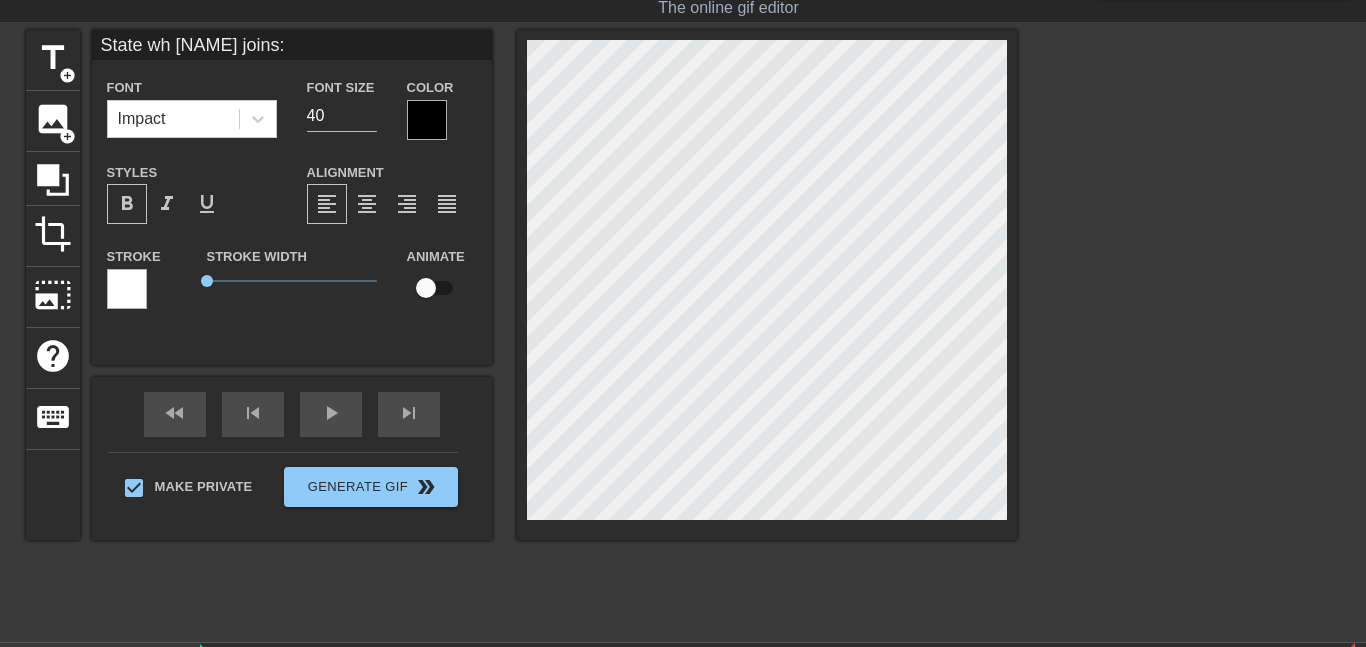 type on "State whe
[NAME] joins:" 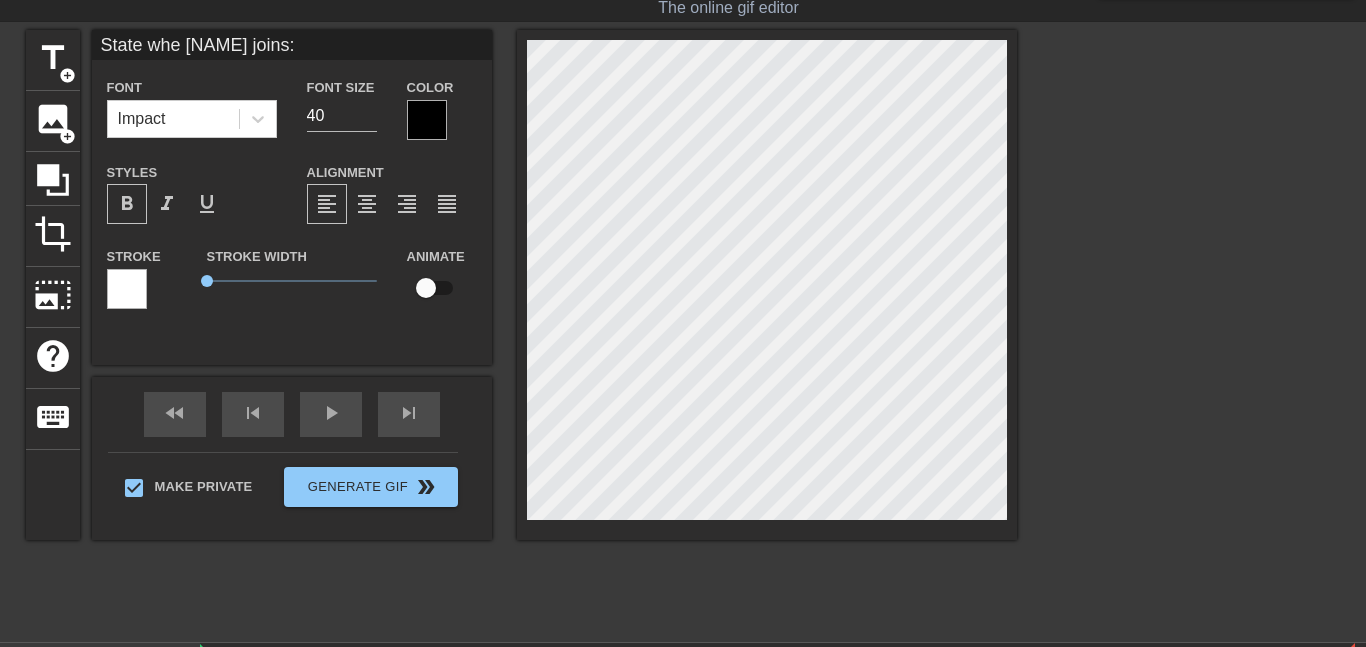 type on "State when [NAME] joins:" 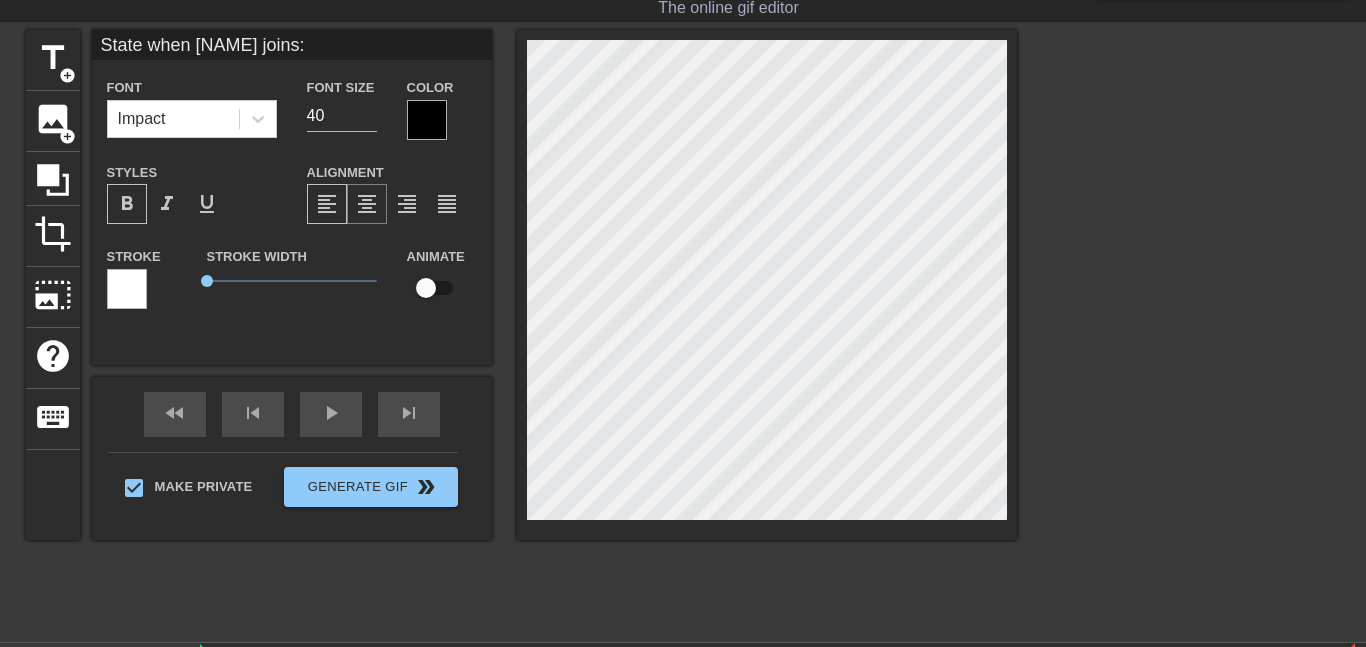 type on "State when
[NAME] joins:" 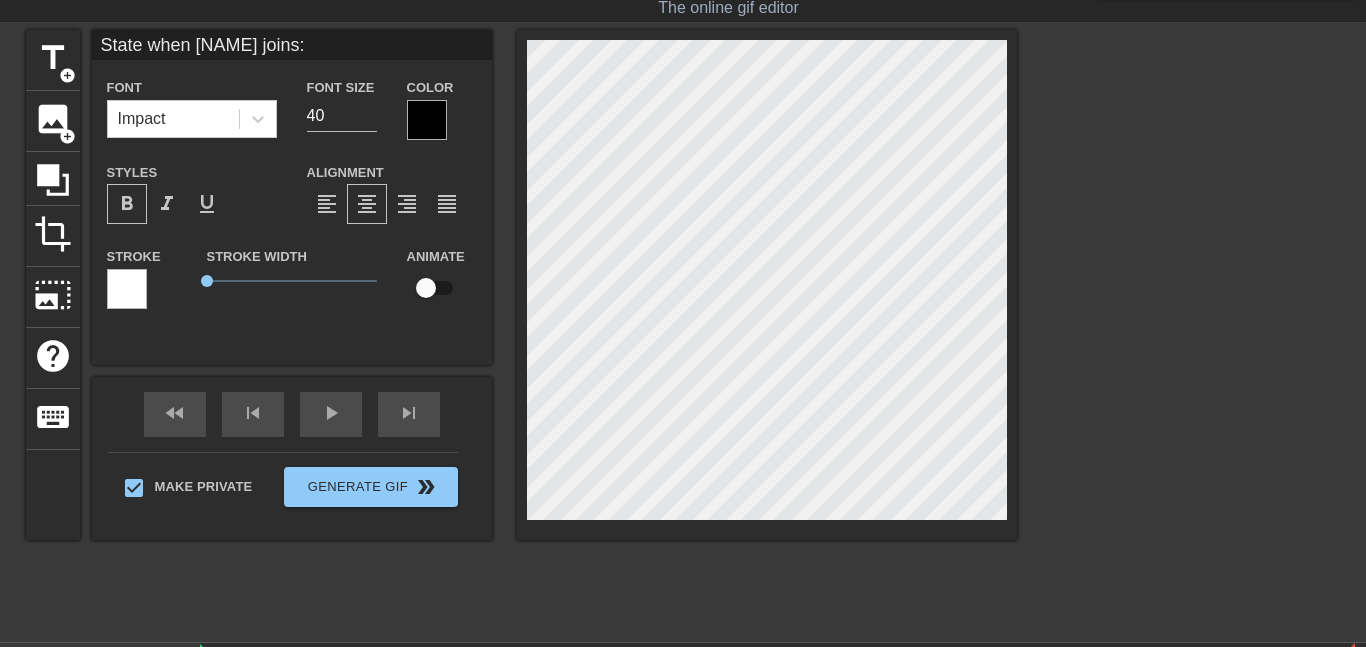 click on "title add_circle image add_circle crop photo_size_select_large help keyboard State when [NAME] joins: Font Impact Font Size 40 Color Styles format_bold format_italic format_underline Alignment format_align_left format_align_center format_align_right format_align_justify Stroke Stroke Width 0 Animate fast_rewind skip_previous play_arrow skip_next Make Private GenerateGif double_arrow" at bounding box center [683, 330] 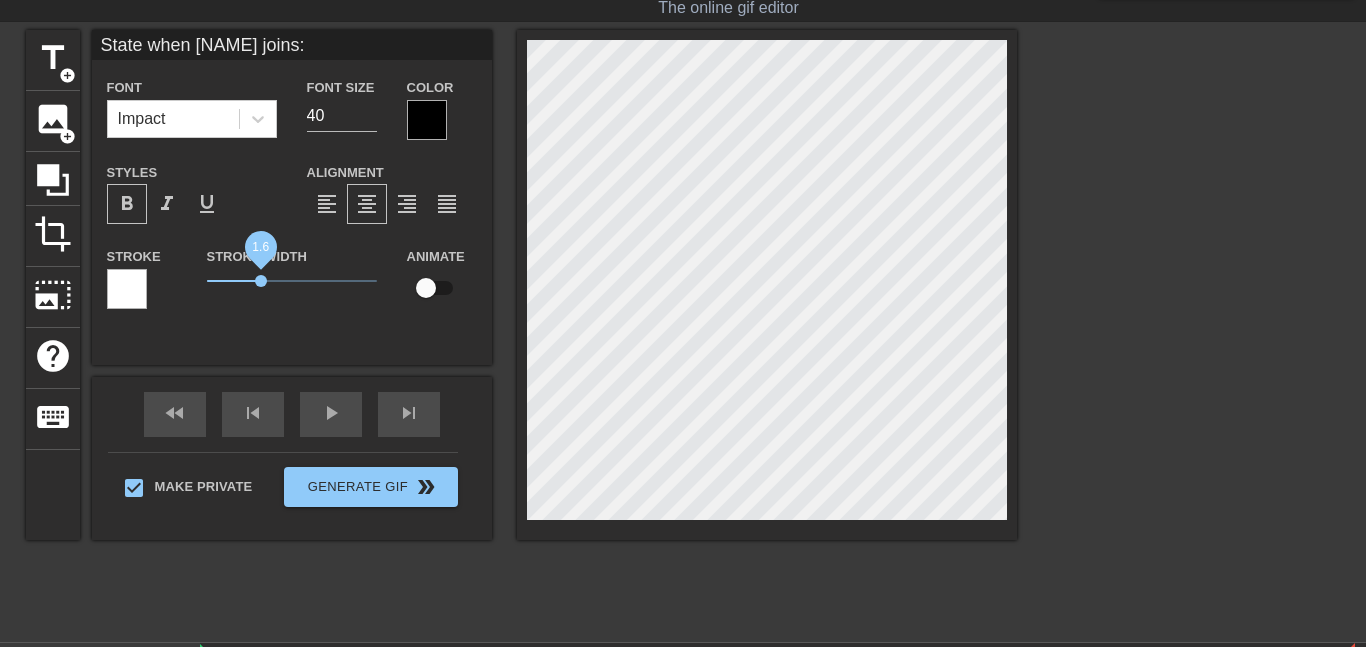 drag, startPoint x: 228, startPoint y: 278, endPoint x: 263, endPoint y: 277, distance: 35.014282 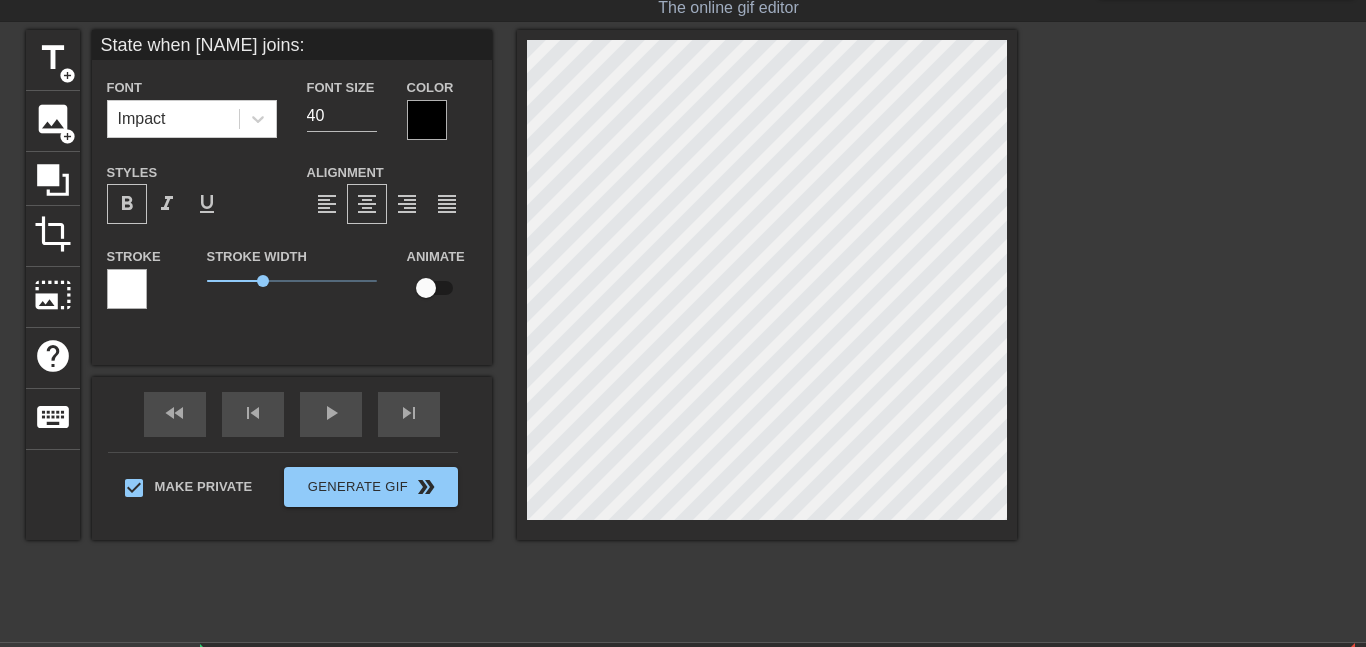 click on "format_bold" at bounding box center (127, 204) 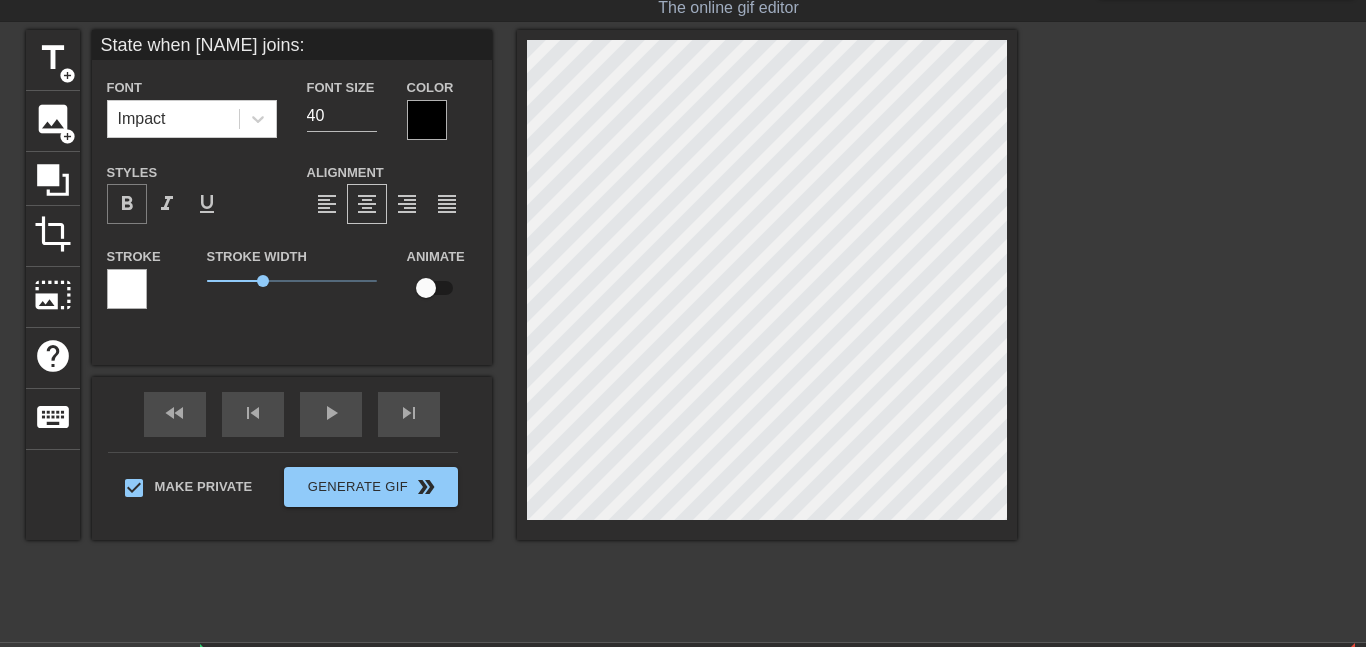 click on "format_bold" at bounding box center [127, 204] 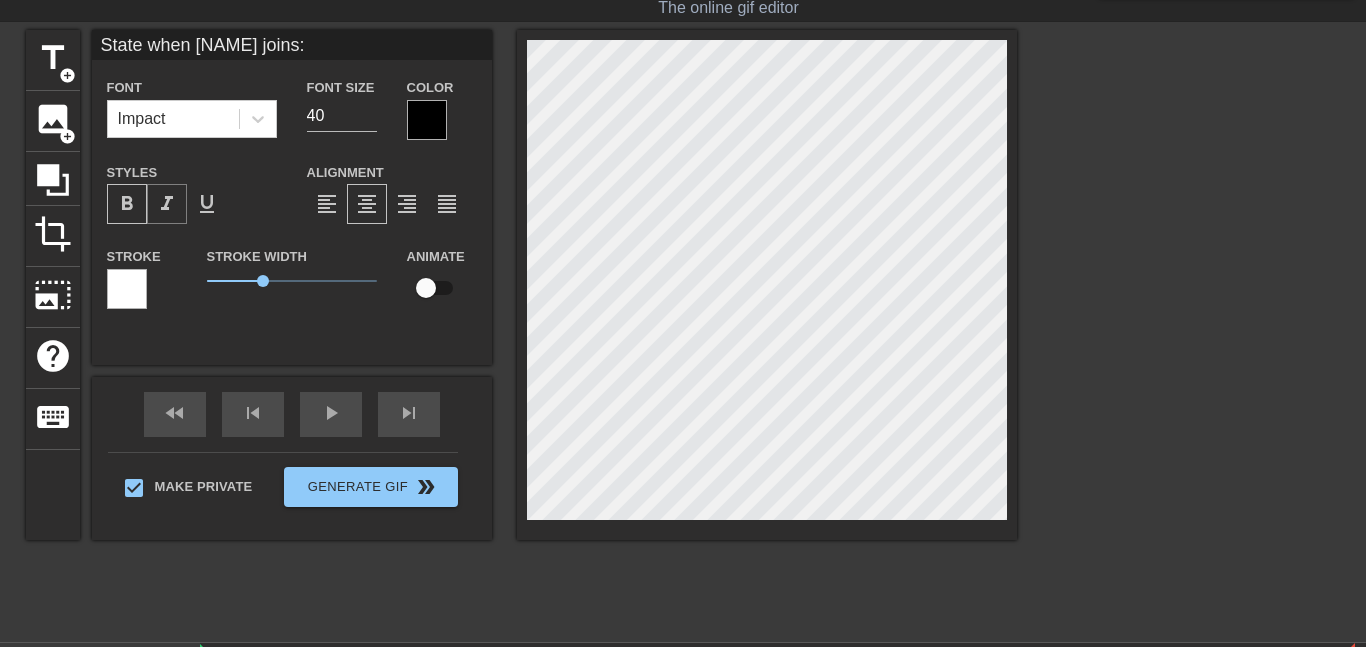 click on "format_italic" at bounding box center [167, 204] 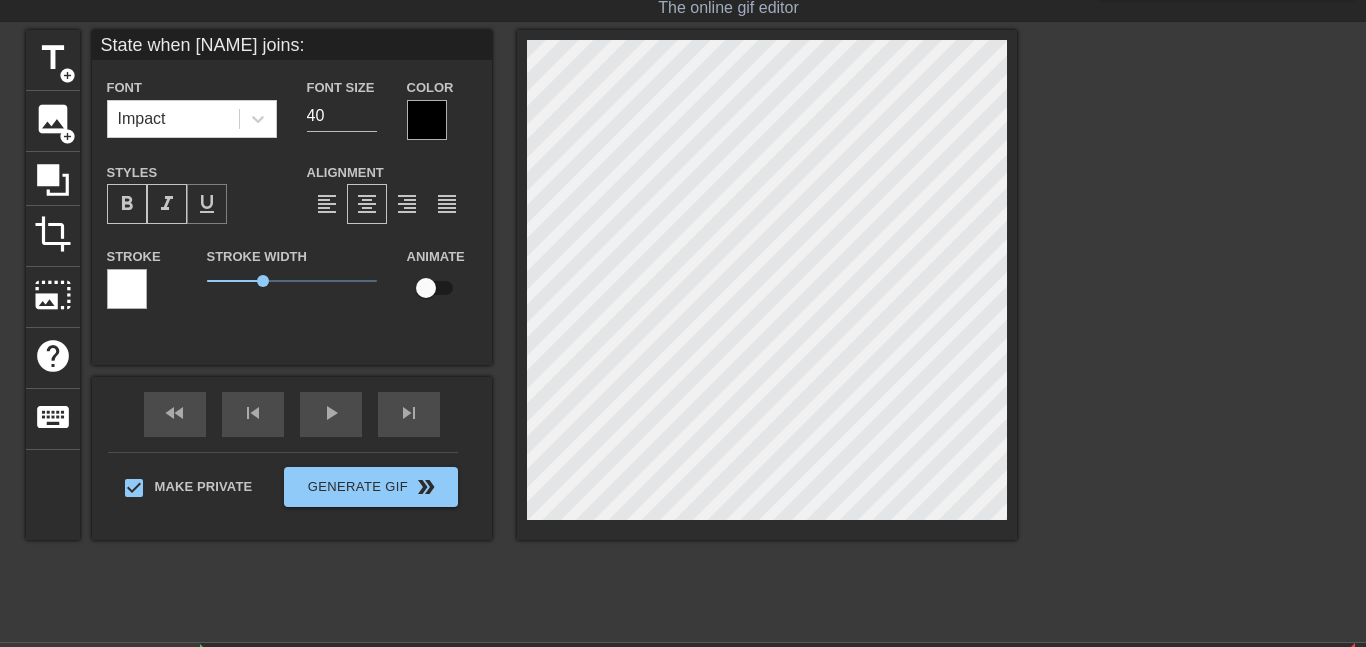 click on "format_underline" at bounding box center (207, 204) 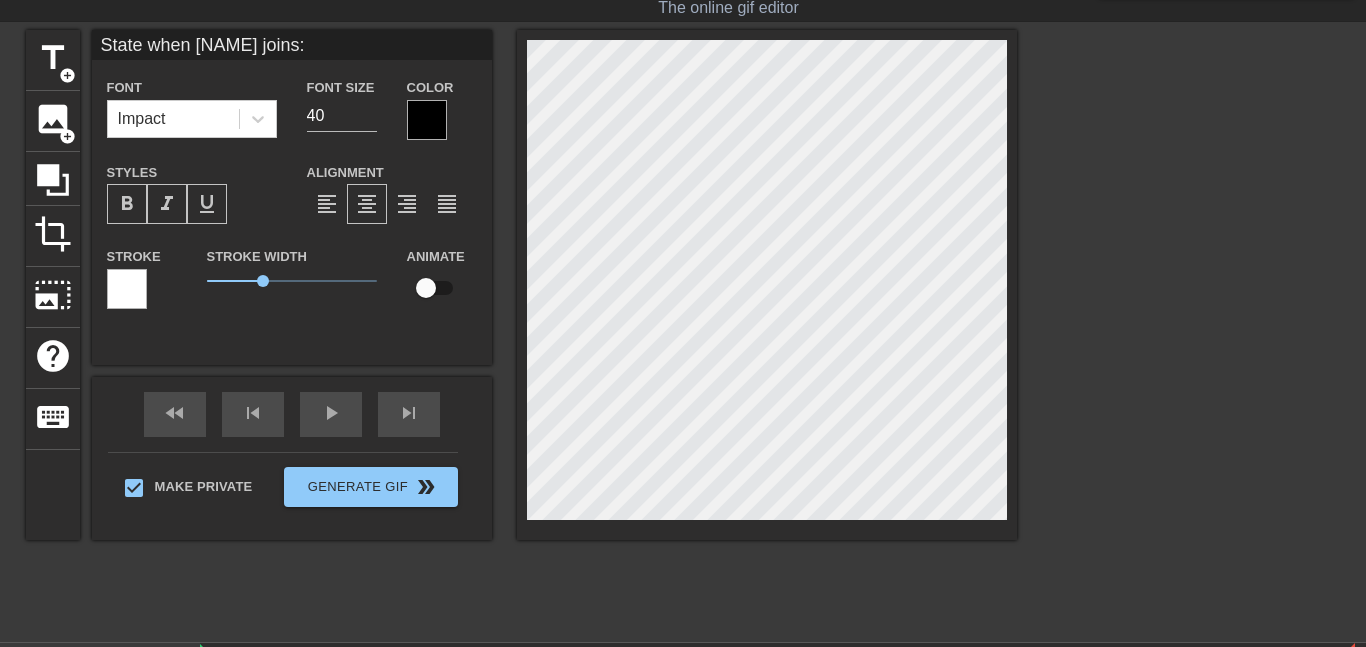 click on "format_underline" at bounding box center [207, 204] 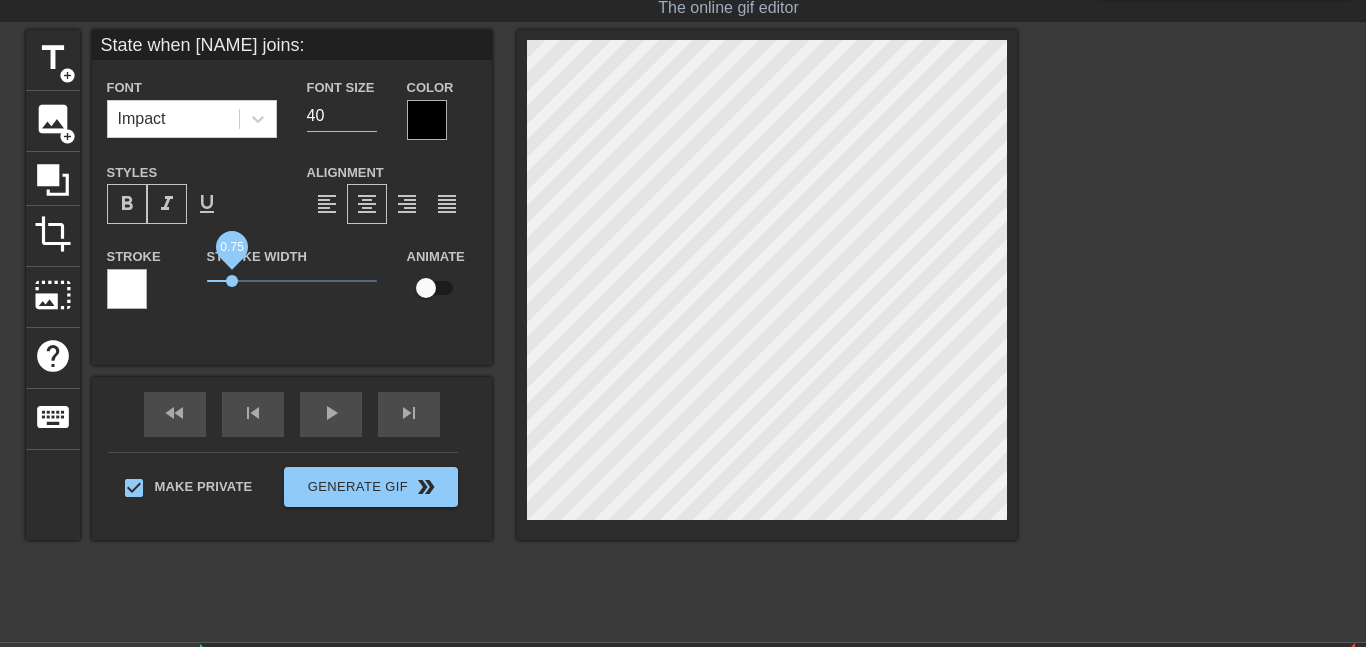 type on "State when [NAME] joins:" 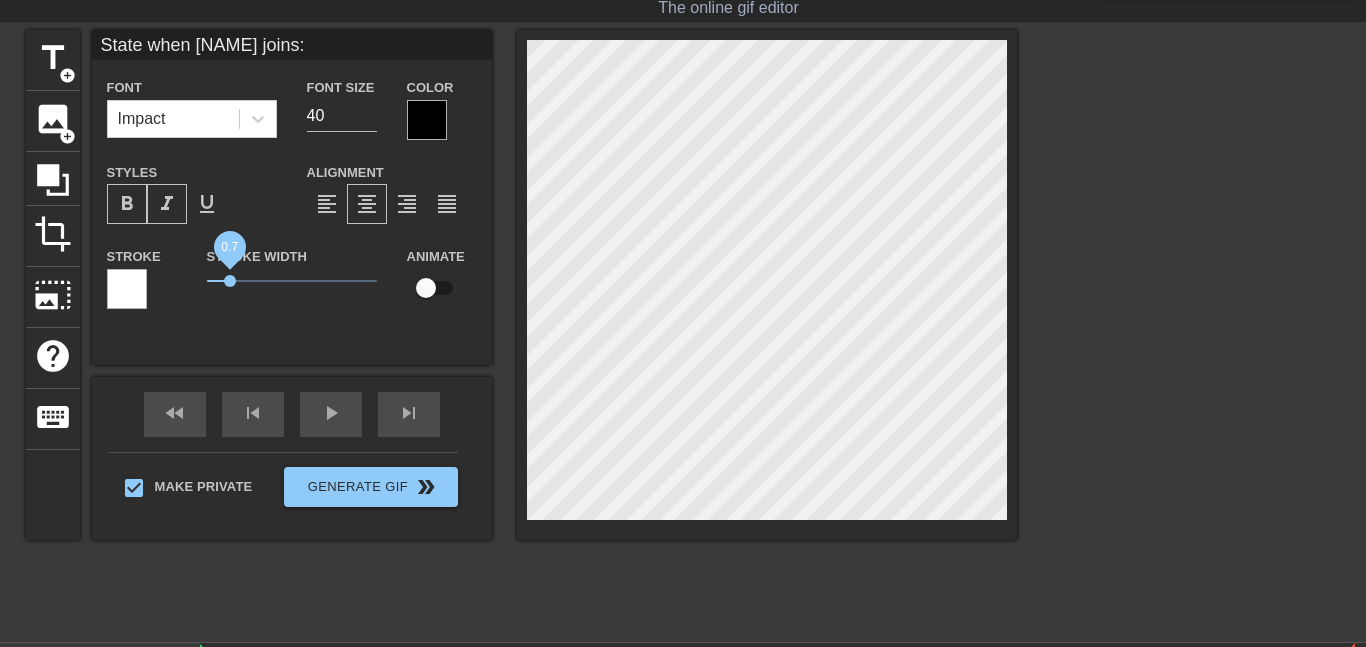 drag, startPoint x: 257, startPoint y: 280, endPoint x: 231, endPoint y: 274, distance: 26.683329 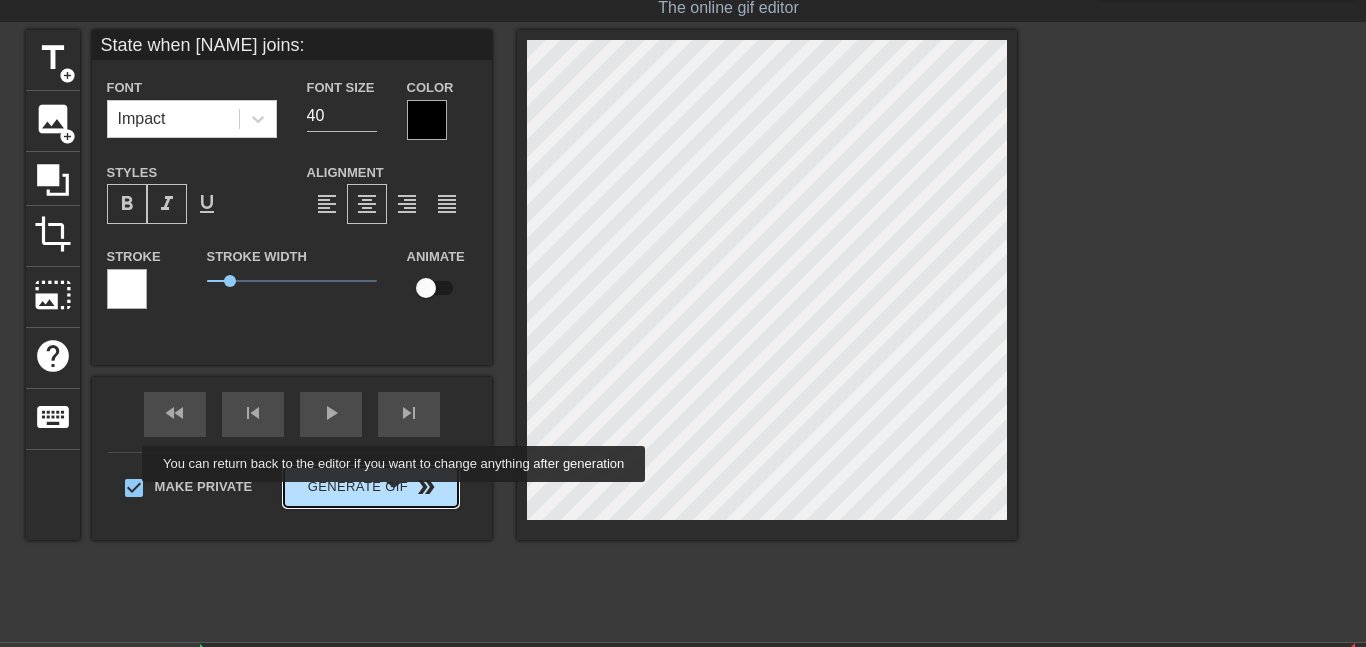 click on "Generate Gif double_arrow" at bounding box center (370, 487) 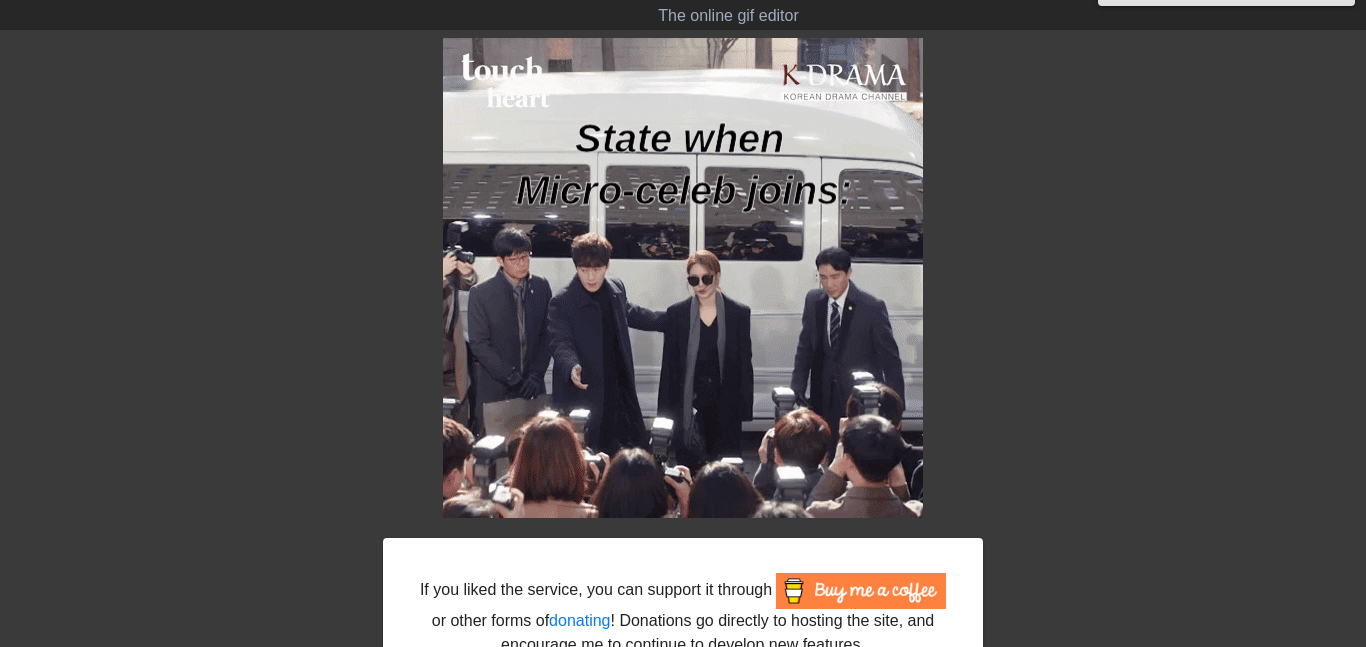 scroll, scrollTop: 187, scrollLeft: 0, axis: vertical 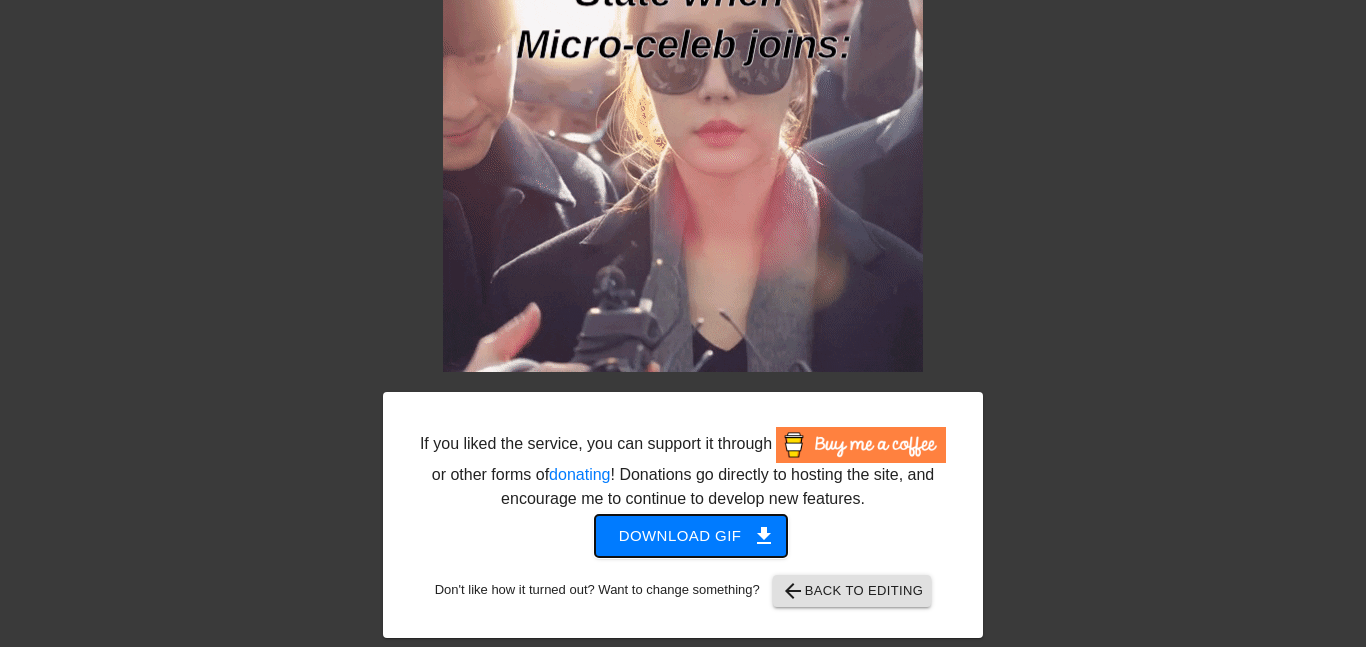 click on "Download gif get_app" at bounding box center [691, 536] 